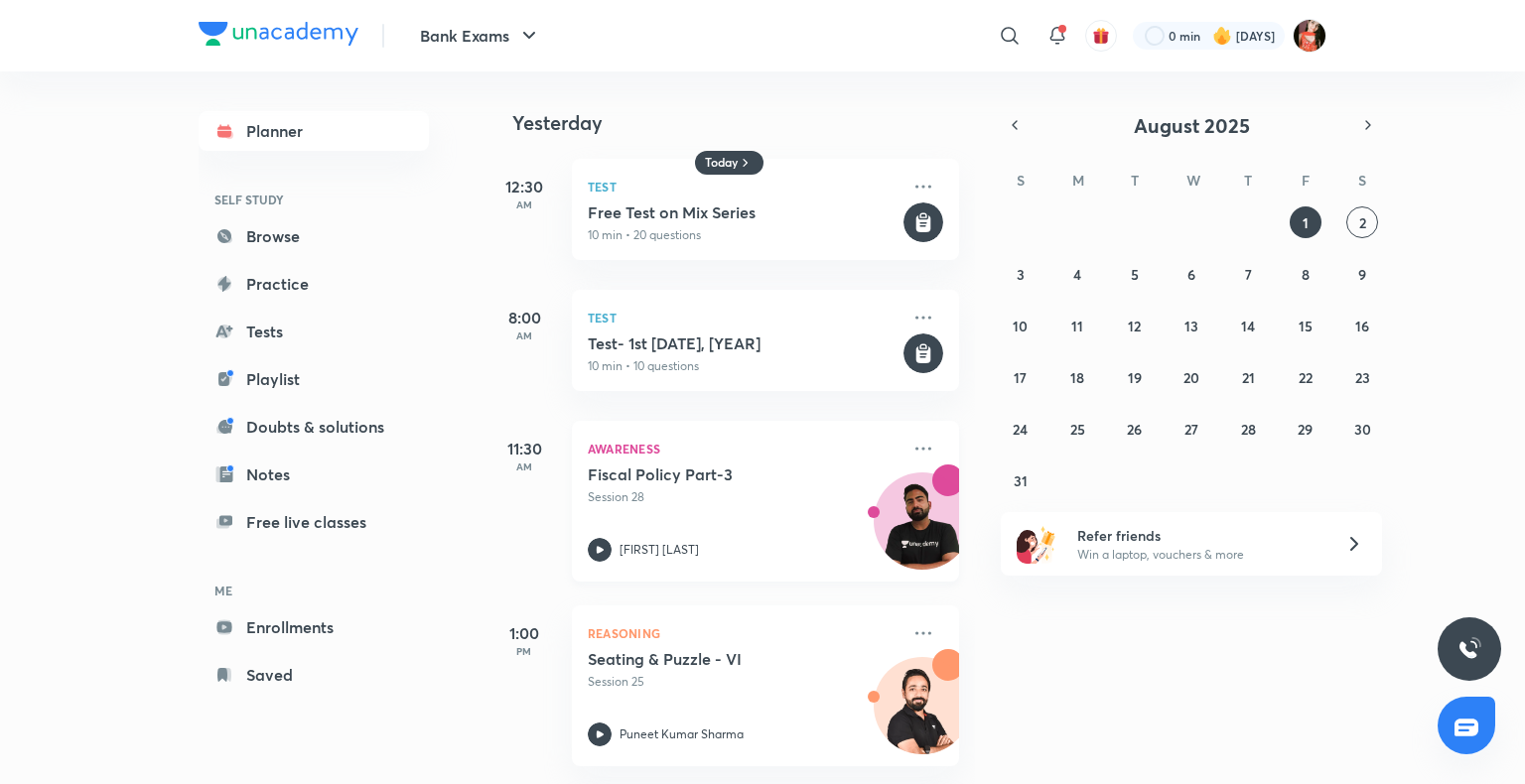 scroll, scrollTop: 0, scrollLeft: 0, axis: both 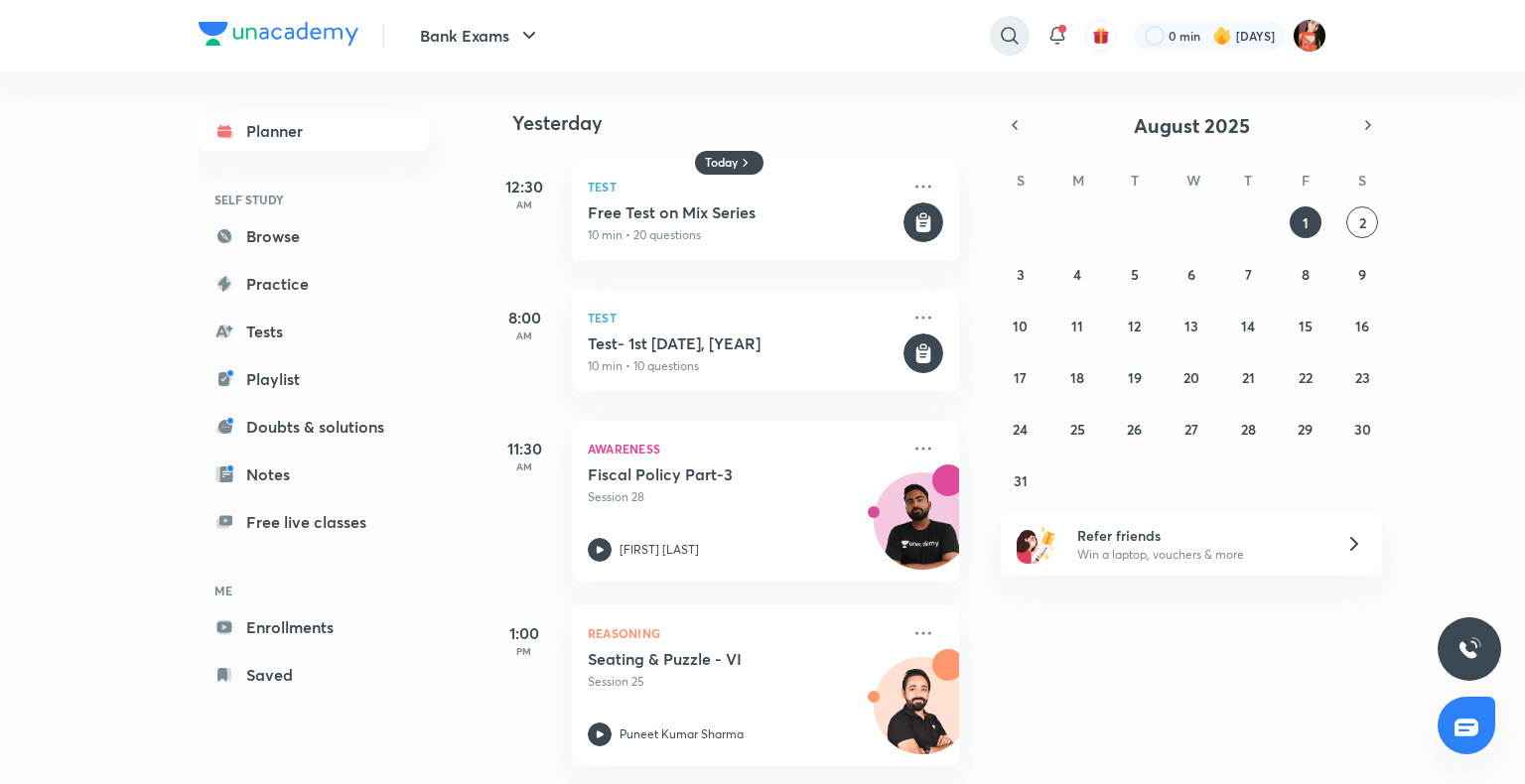 click 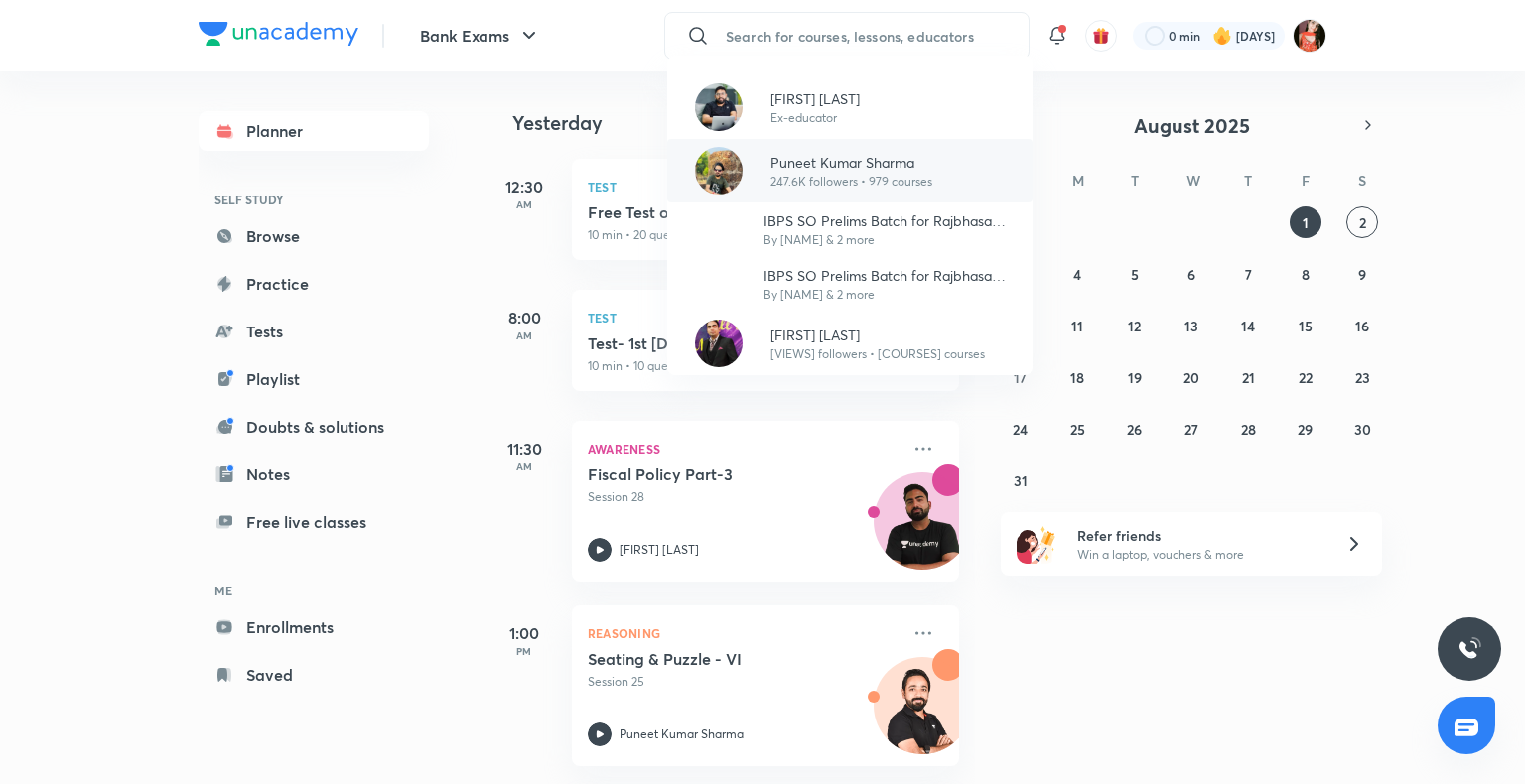 click on "Puneet Kumar Sharma" at bounding box center (851, 162) 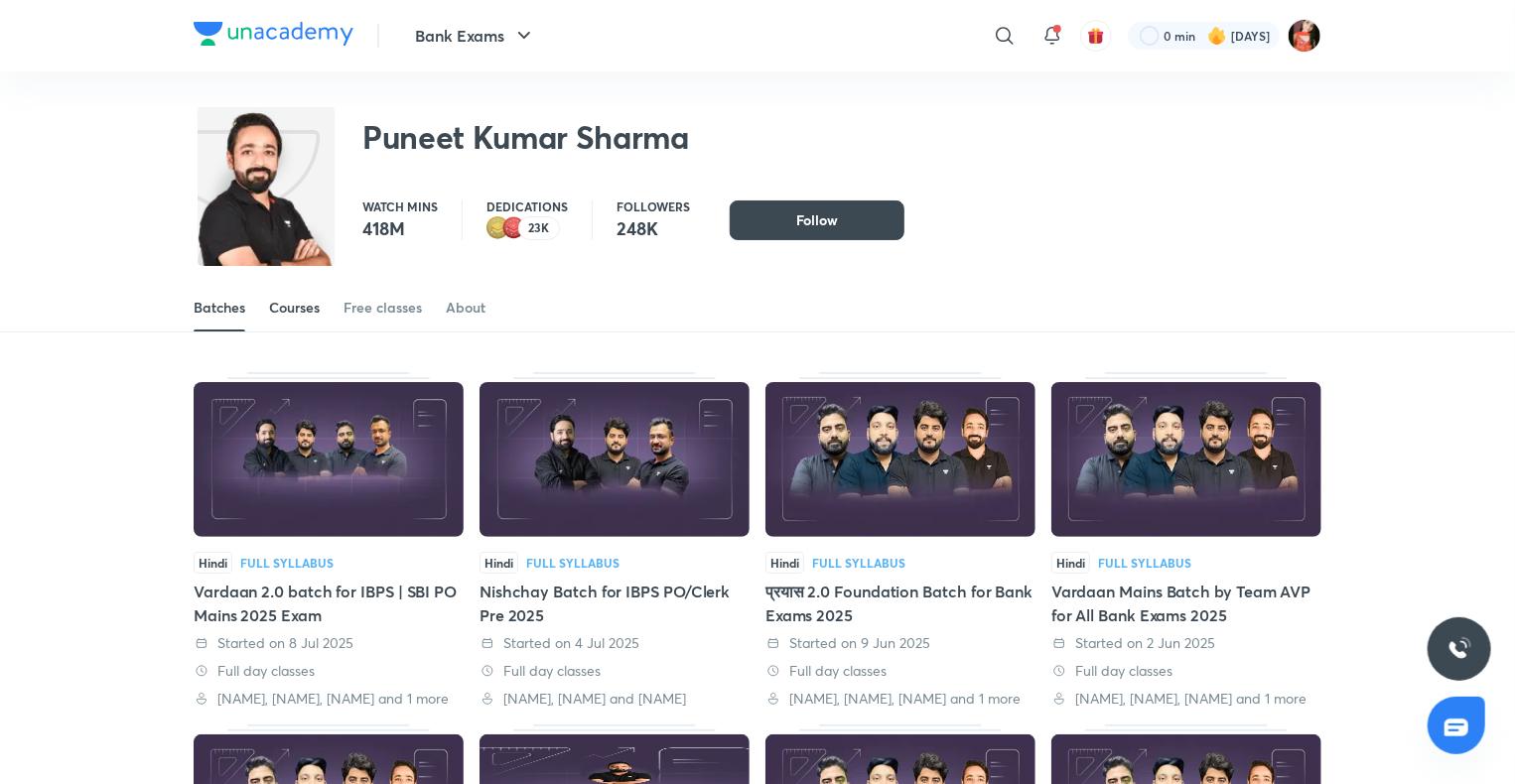 click on "Courses" at bounding box center [294, 308] 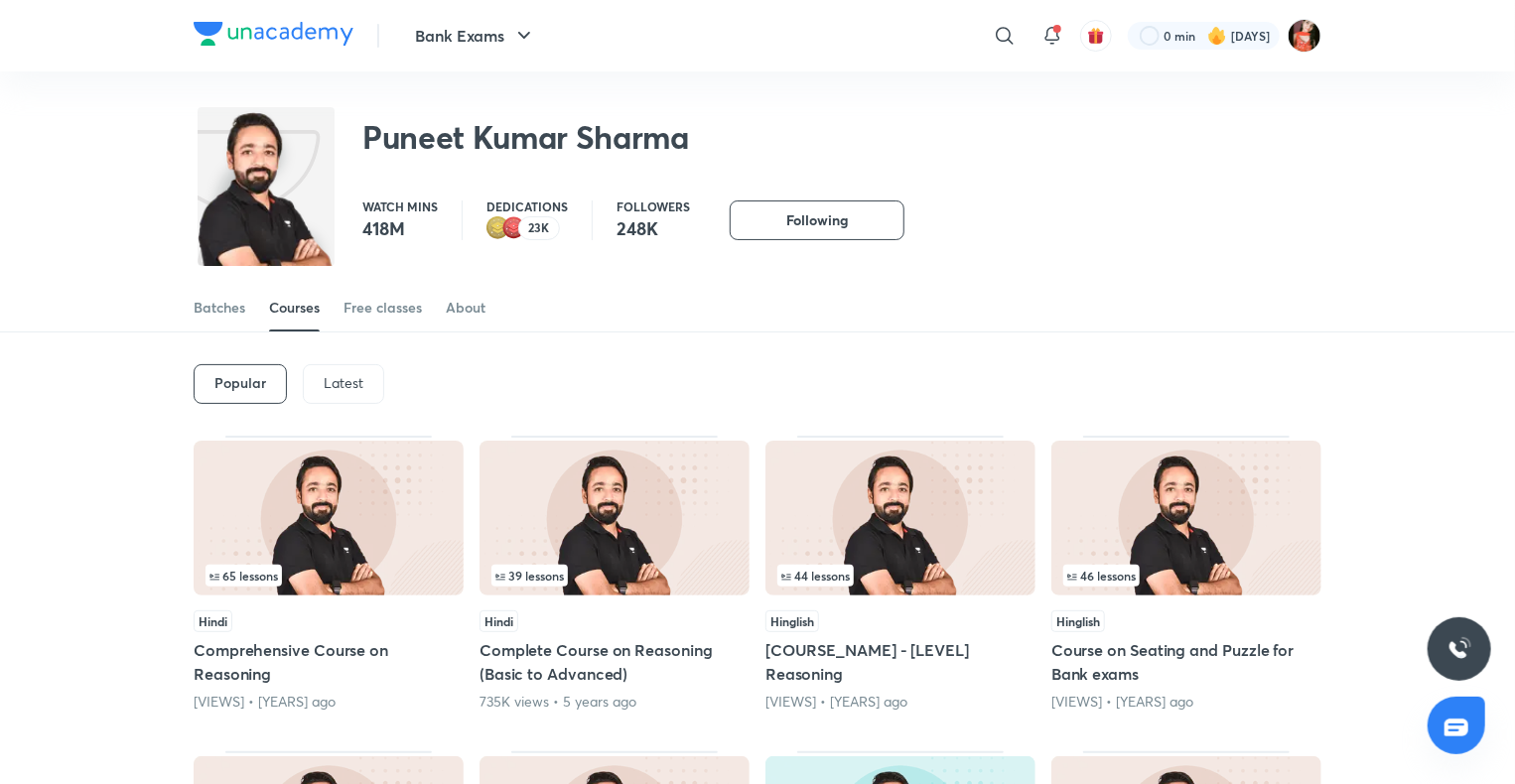 click on "Latest" at bounding box center [344, 384] 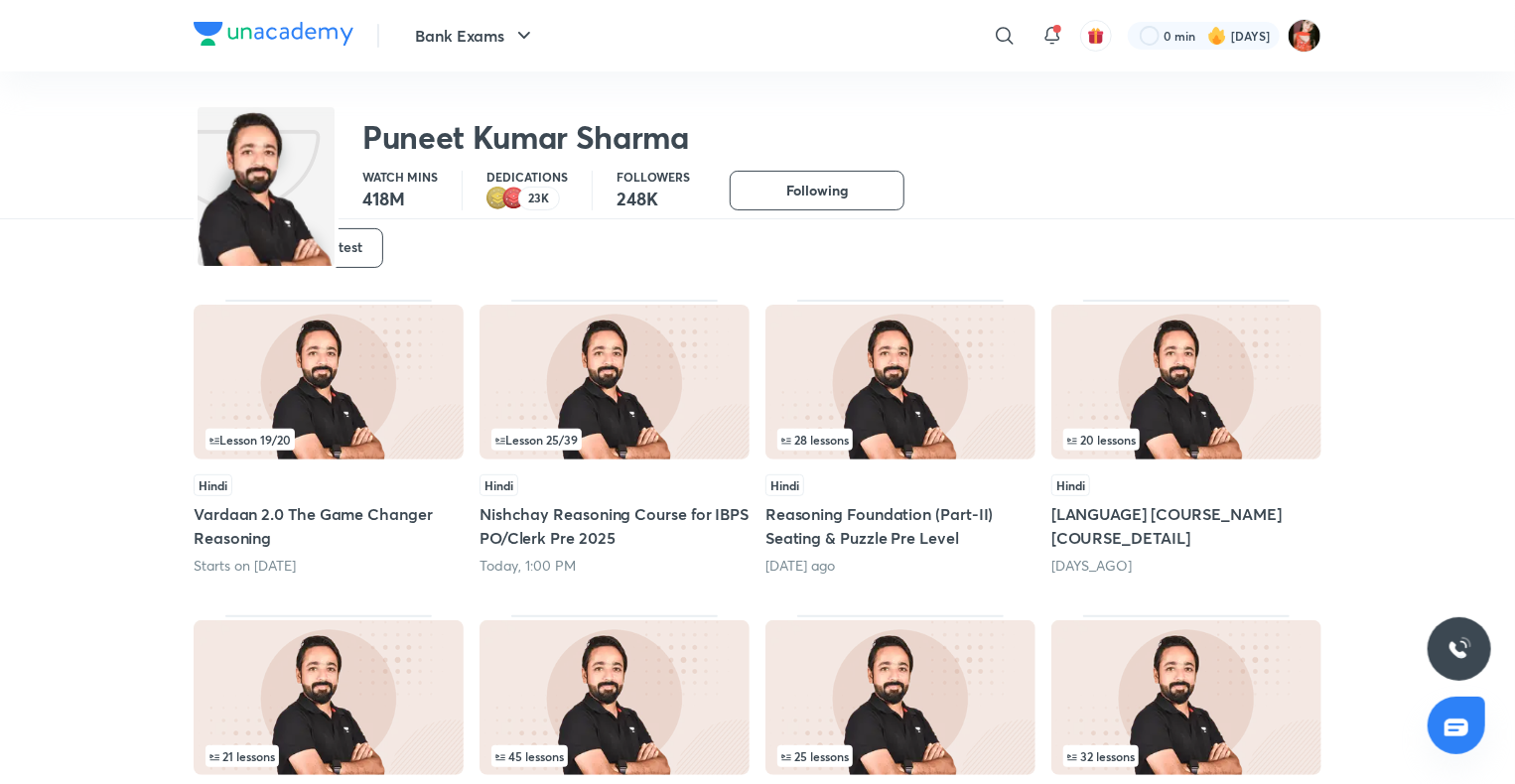 scroll, scrollTop: 185, scrollLeft: 0, axis: vertical 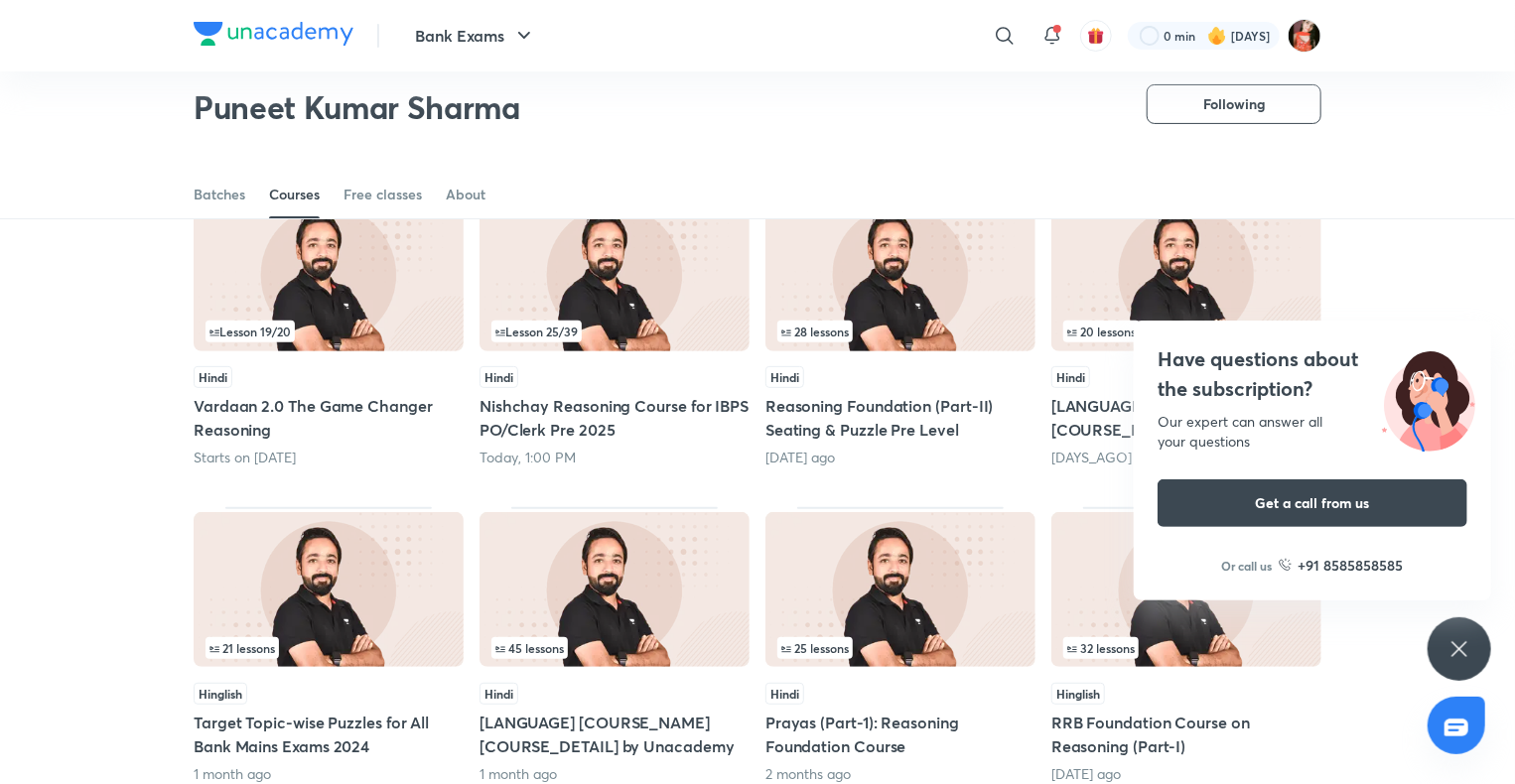 drag, startPoint x: 645, startPoint y: 765, endPoint x: 647, endPoint y: 780, distance: 15.132746 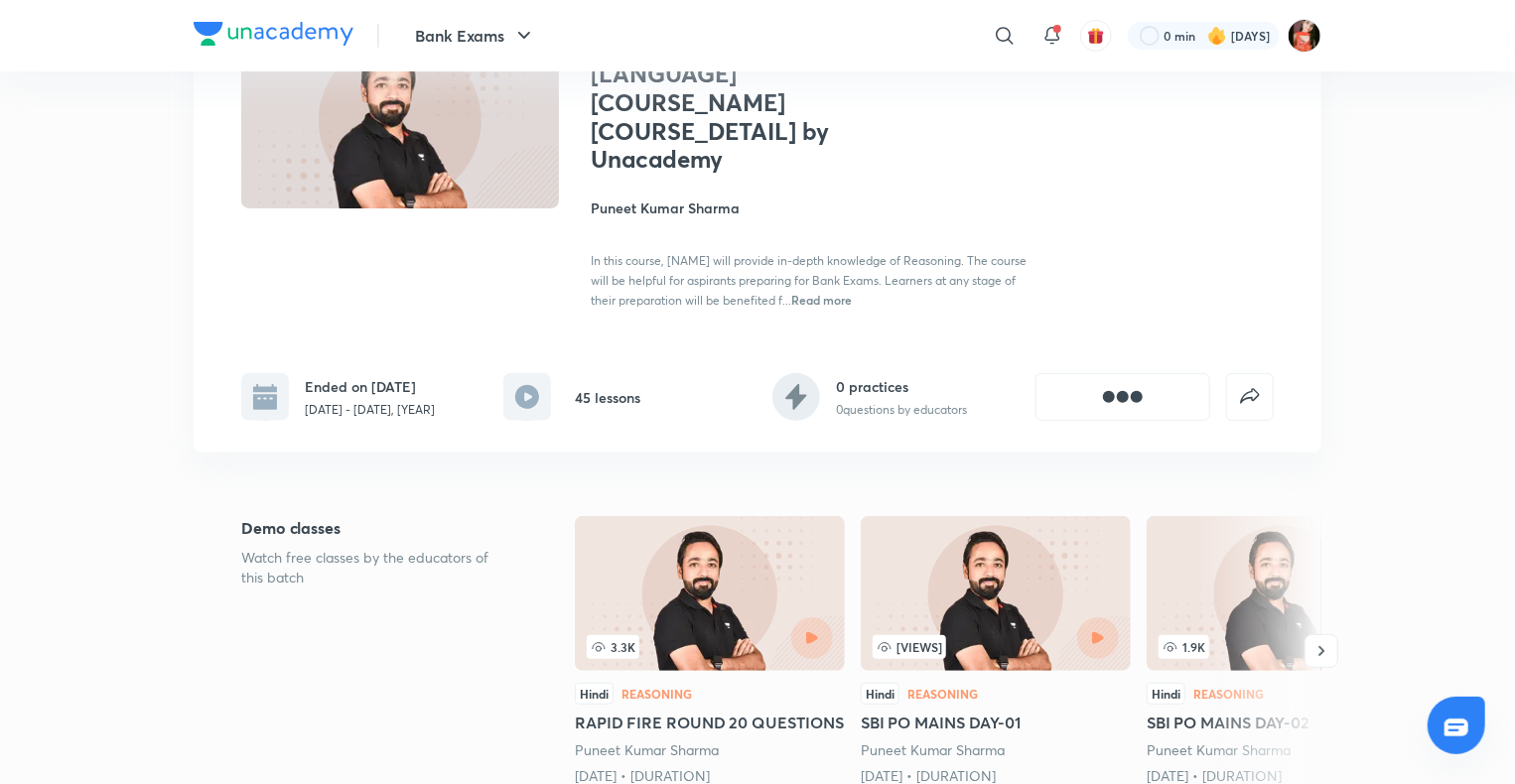 scroll, scrollTop: 0, scrollLeft: 0, axis: both 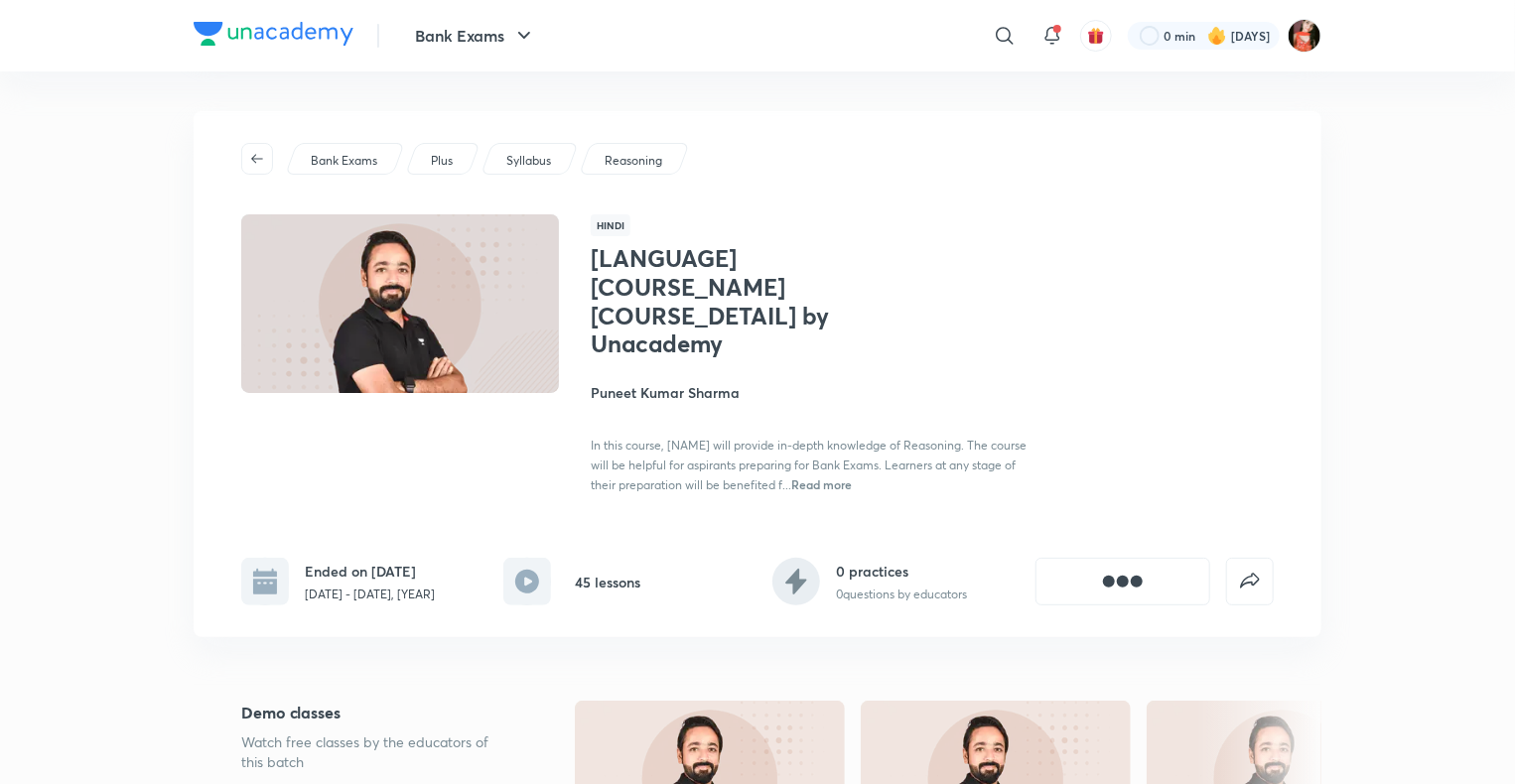 click on "Puneet Kumar Sharma" at bounding box center [813, 392] 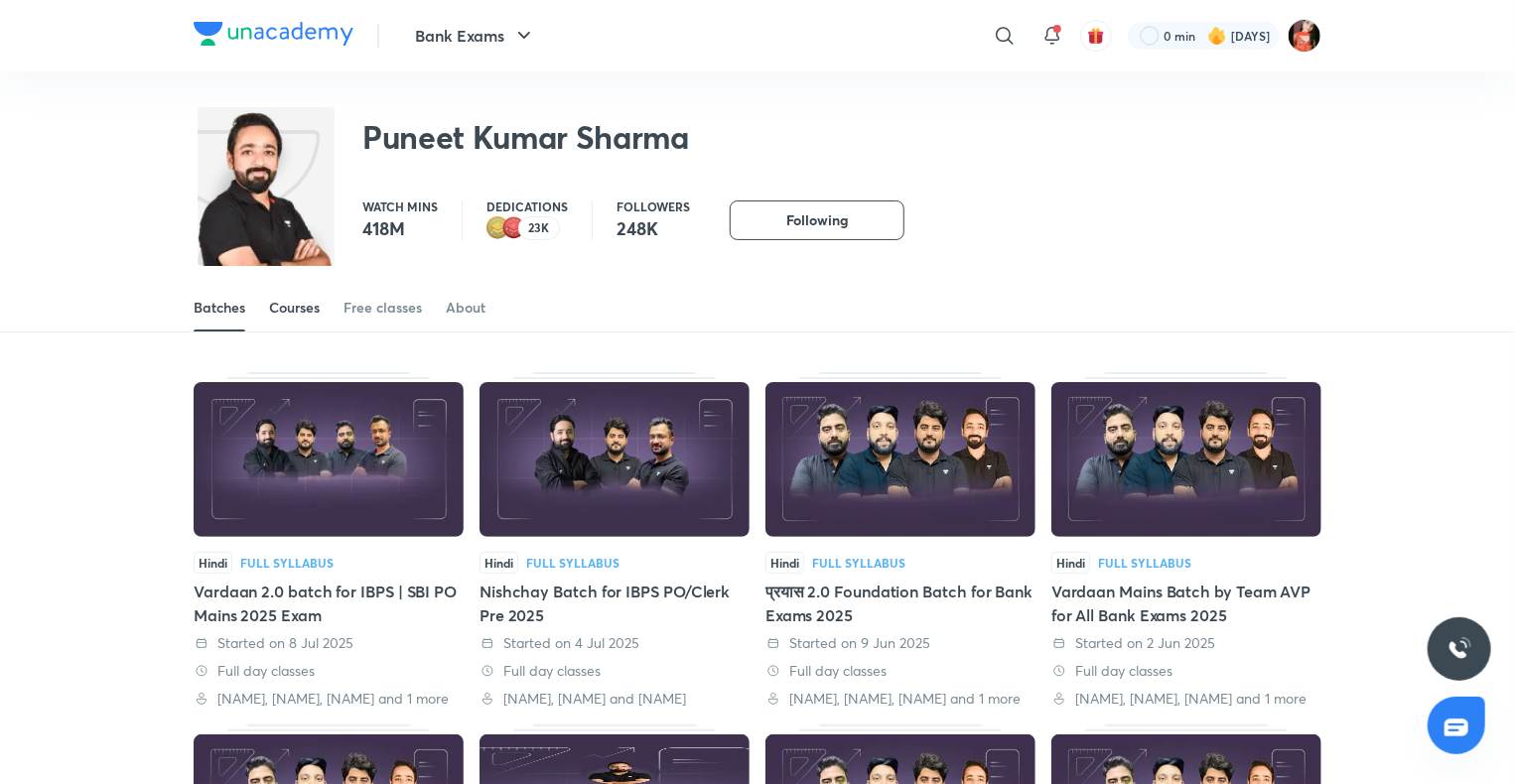 click on "Courses" at bounding box center [294, 308] 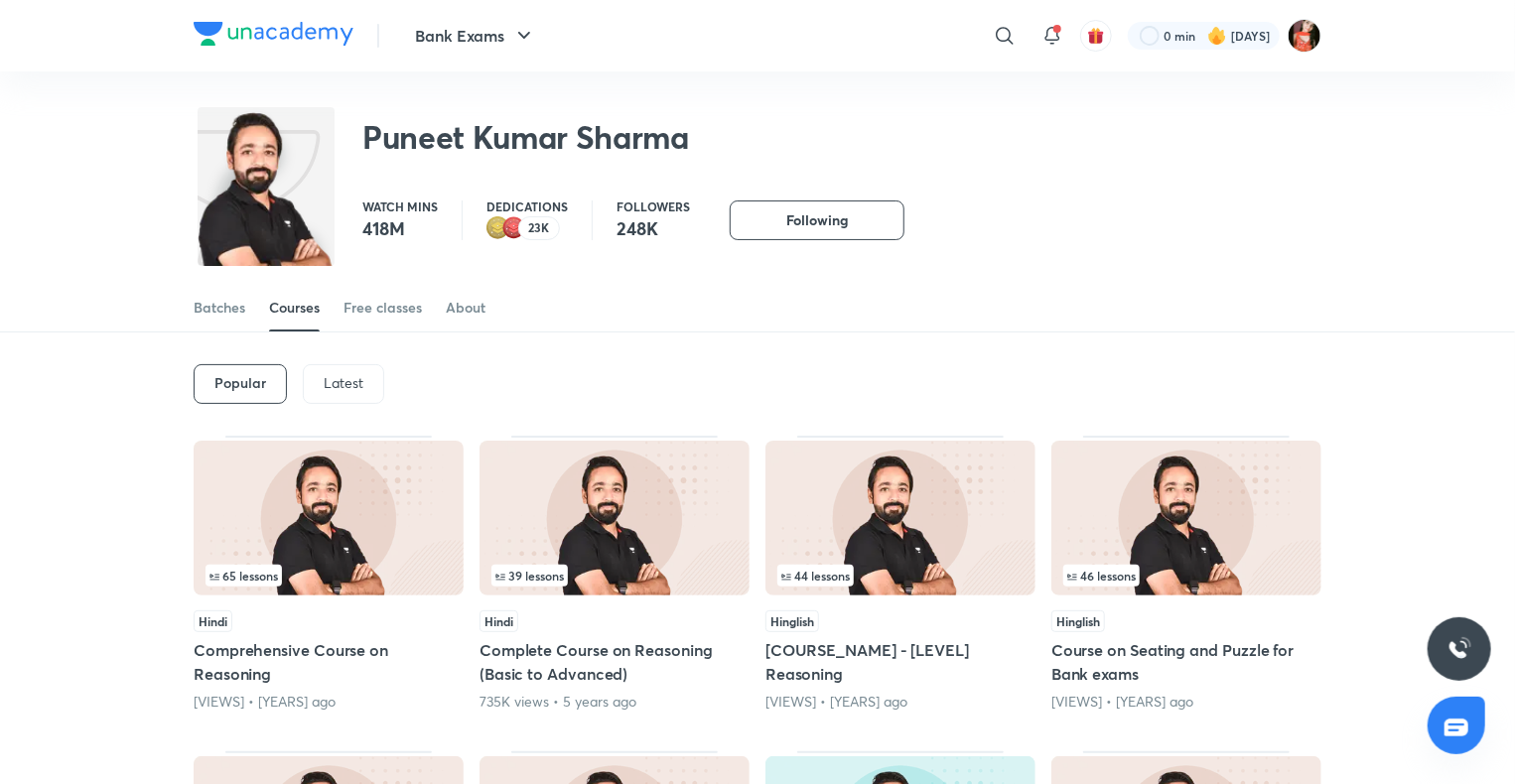 click on "Latest" at bounding box center (344, 384) 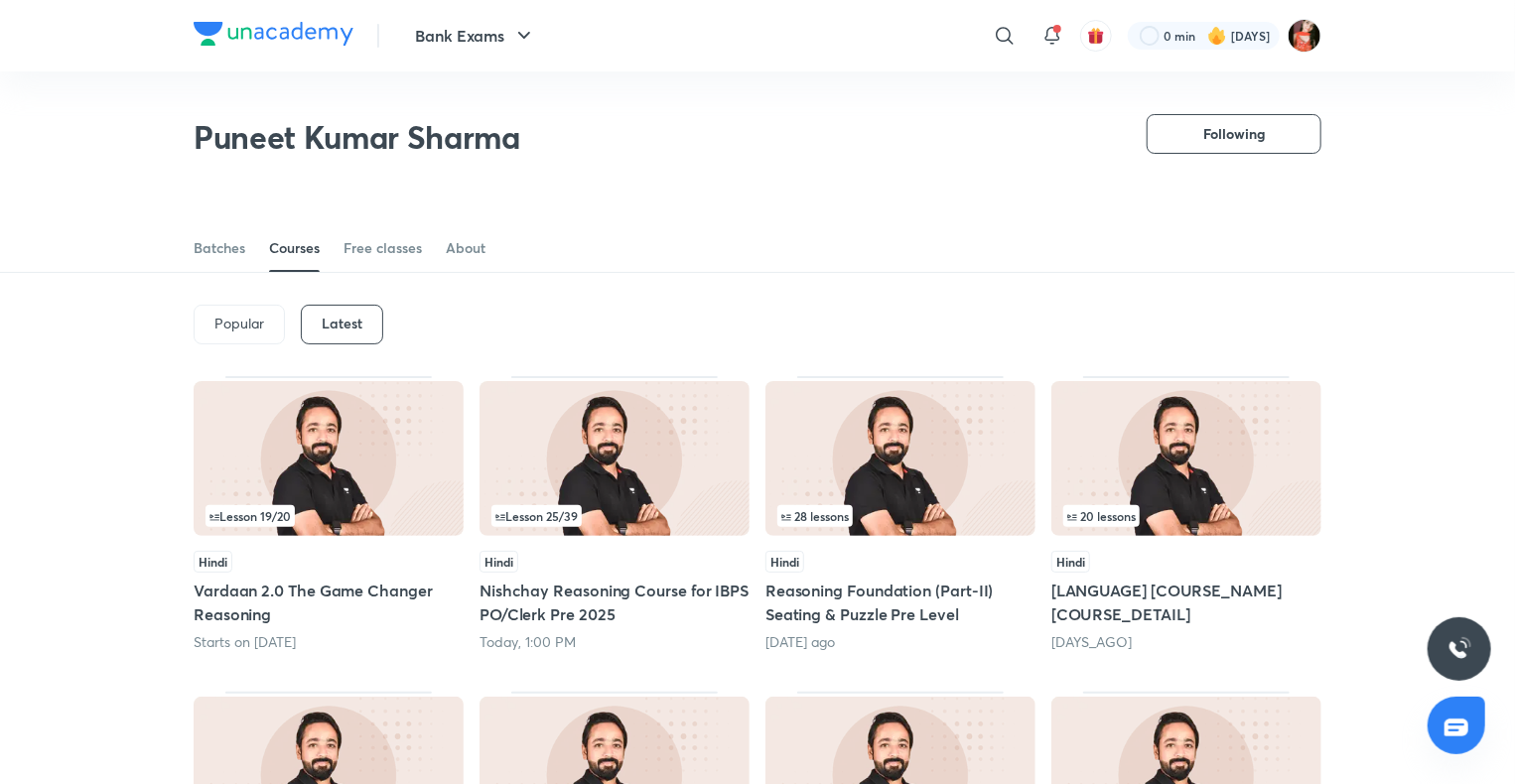 scroll, scrollTop: 582, scrollLeft: 0, axis: vertical 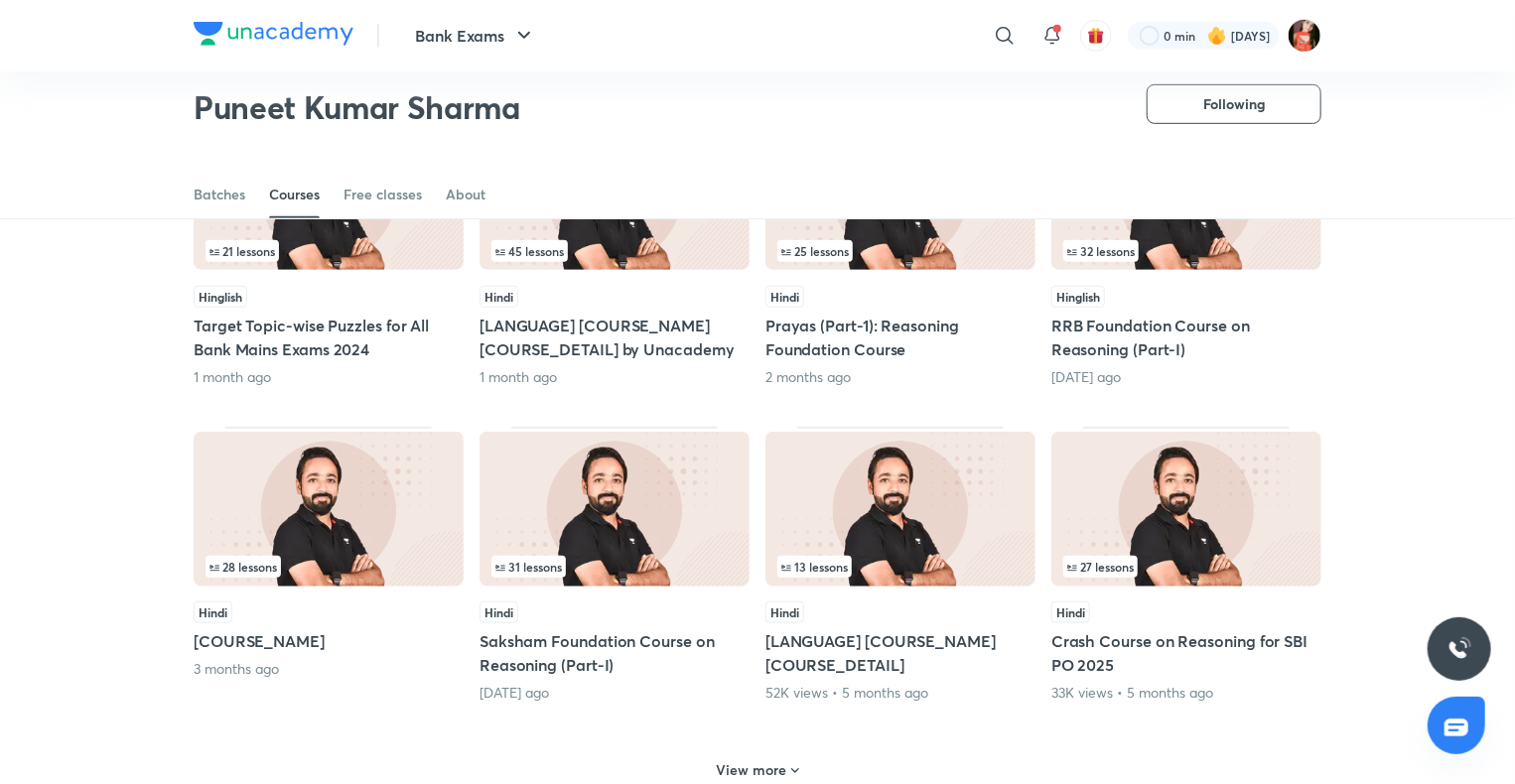 click on "View more" at bounding box center [758, 770] 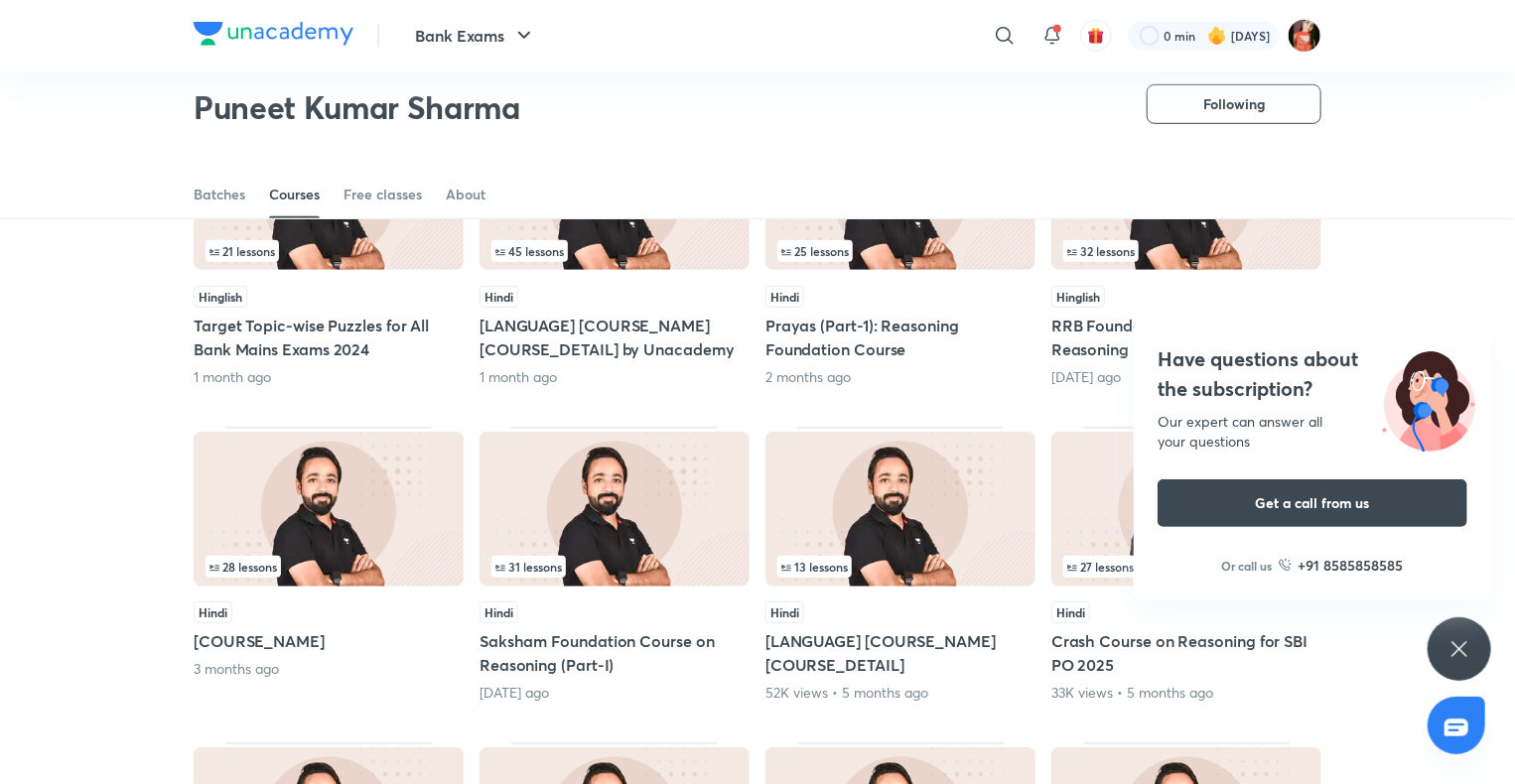 click on "Have questions about the subscription? Our expert can answer all your questions Get a call from us Or call us +91 8585858585" at bounding box center (1459, 649) 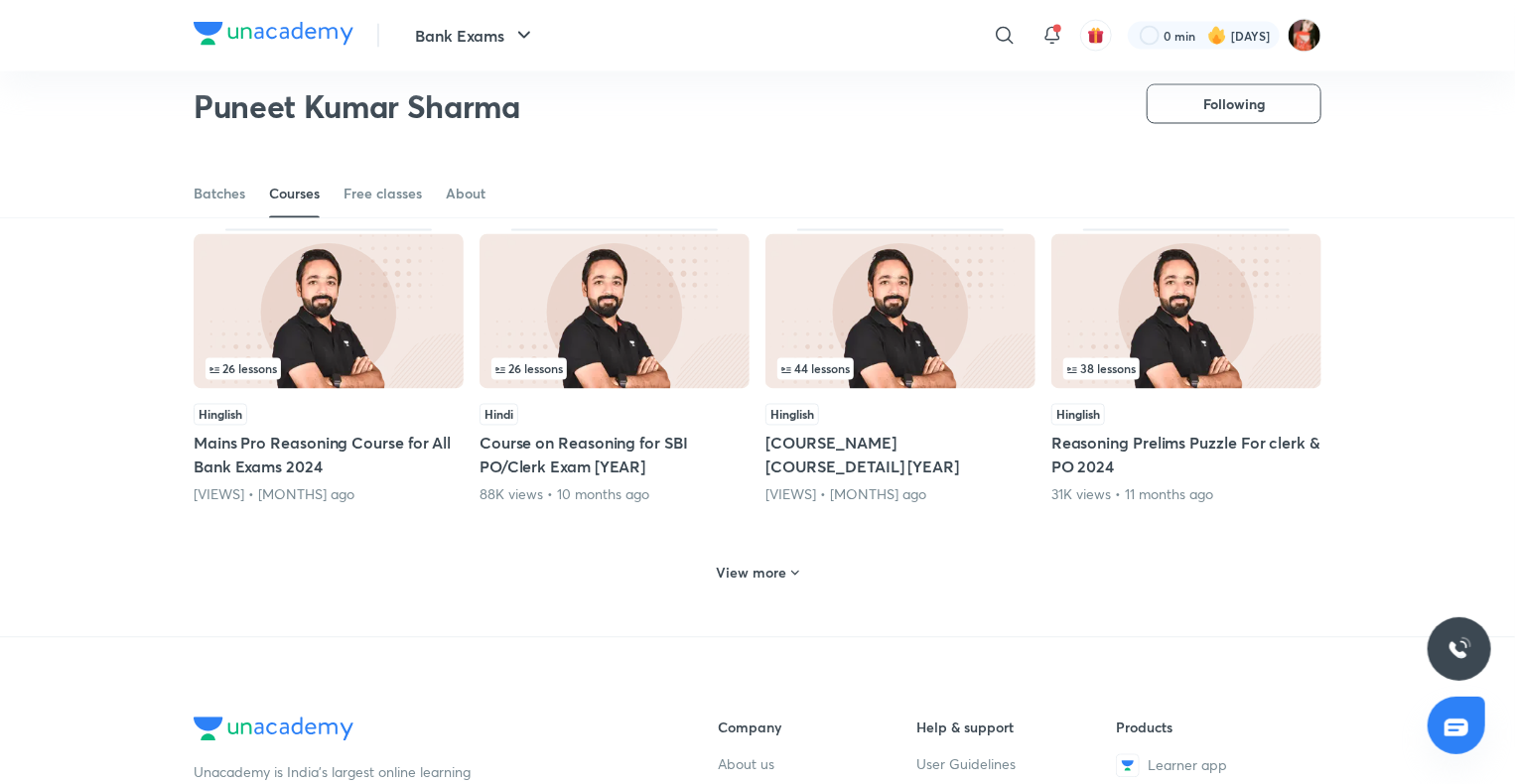 scroll, scrollTop: 1971, scrollLeft: 0, axis: vertical 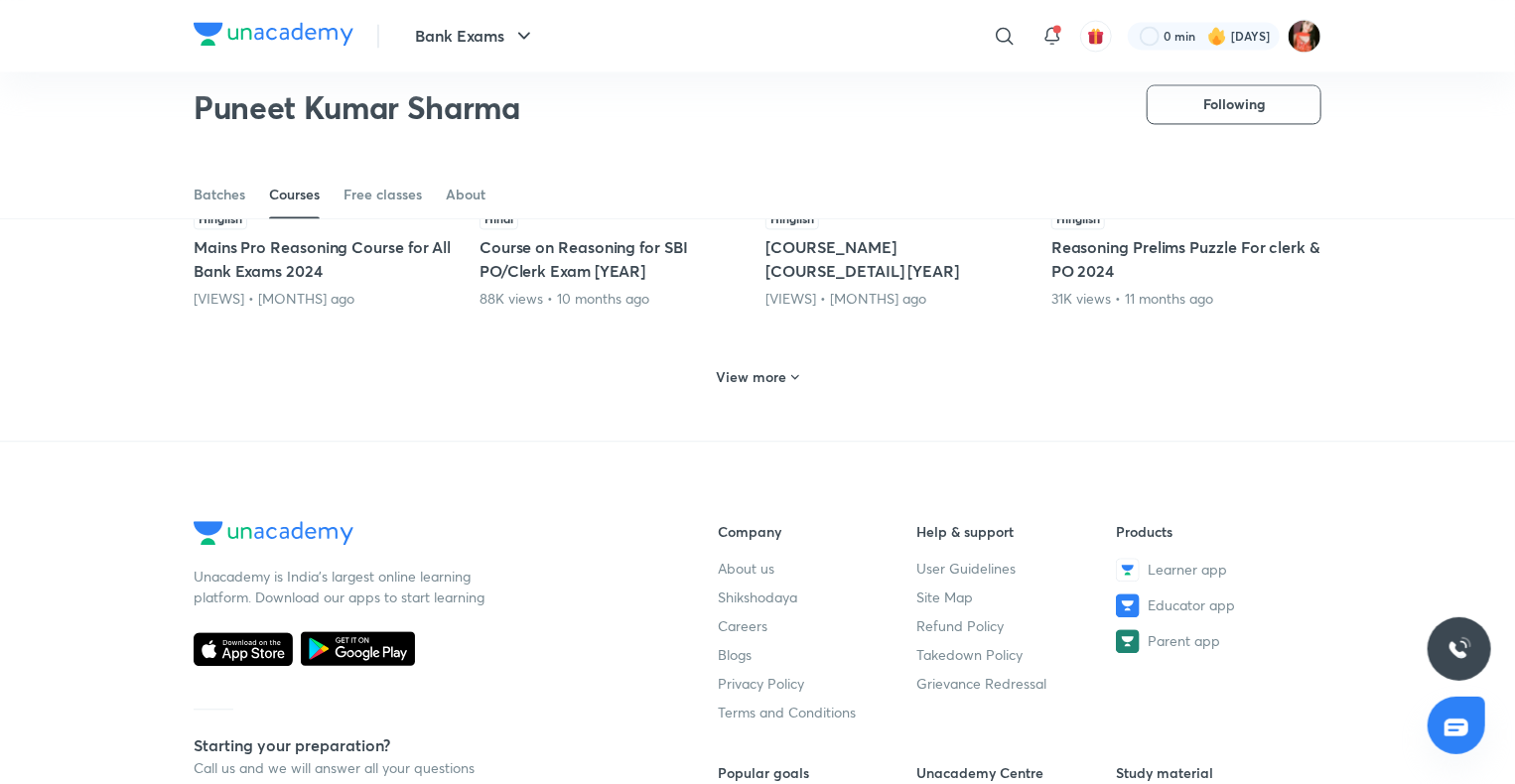 click on "Lesson [NUMBER] / [NUMBER] [LANGUAGE] [COURSE_NAME] [COURSE_DETAIL] [LANGUAGE] [COURSE_NAME] for [BANK] [LEVEL] [DATE]   [NUMBER]   lessons [LANGUAGE] [COURSE_NAME] [COURSE_DETAIL] [DAYS_AGO]   [NUMBER]   lessons [LANGUAGE] [COURSE_NAME] [COURSE_DETAIL] [MONTHS_AGO]   [NUMBER]   lessons [LANGUAGE] [COURSE_NAME] [COURSE_DETAIL] [MONTHS_AGO]   [NUMBER]   lessons [LANGUAGE] [COURSE_NAME] [COURSE_DETAIL] [MONTHS_AGO]   [NUMBER]   lessons [LANGUAGE] [COURSE_NAME] [COURSE_DETAIL] [MONTHS_AGO]   [NUMBER]   lessons [LANGUAGE] [COURSE_NAME] [COURSE_DETAIL] [MONTHS_AGO]   [VIEWS]  •  [MONTHS_AGO]   [NUMBER]   lessons [LANGUAGE] [COURSE_NAME] [COURSE_DETAIL] [MONTHS_AGO]   [NUMBER]   lessons [LANGUAGE] [COURSE_NAME] [COURSE_DETAIL] [MONTHS_AGO]   [NUMBER]   lessons [LANGUAGE] [COURSE_NAME] [COURSE_DETAIL] [MONTHS_AGO]   [VIEWS]  •  [MONTHS_AGO]   [NUMBER]   lessons [LANGUAGE] [VIEWS]  •  [MONTHS_AGO]" at bounding box center [758, -578] 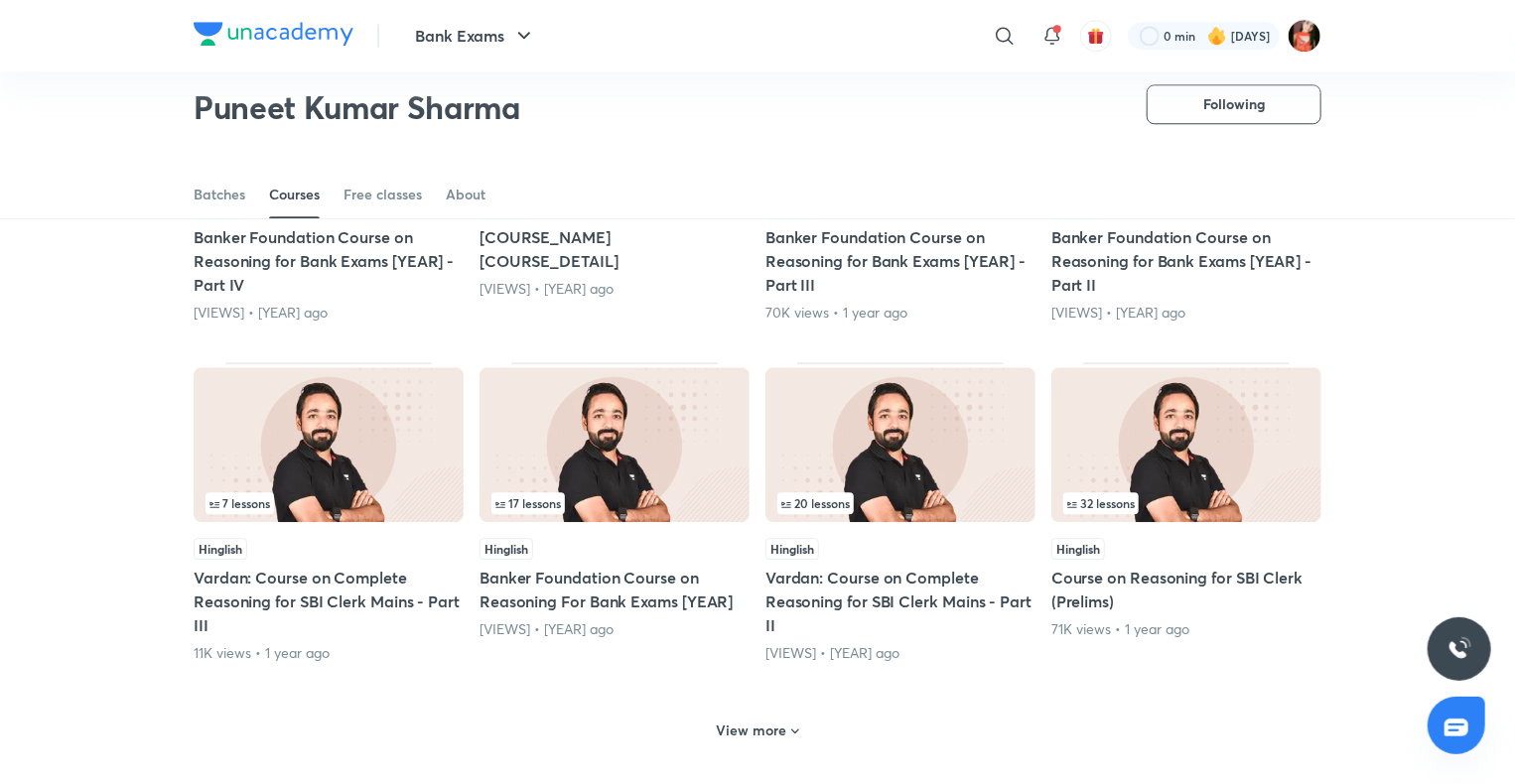 scroll, scrollTop: 2864, scrollLeft: 0, axis: vertical 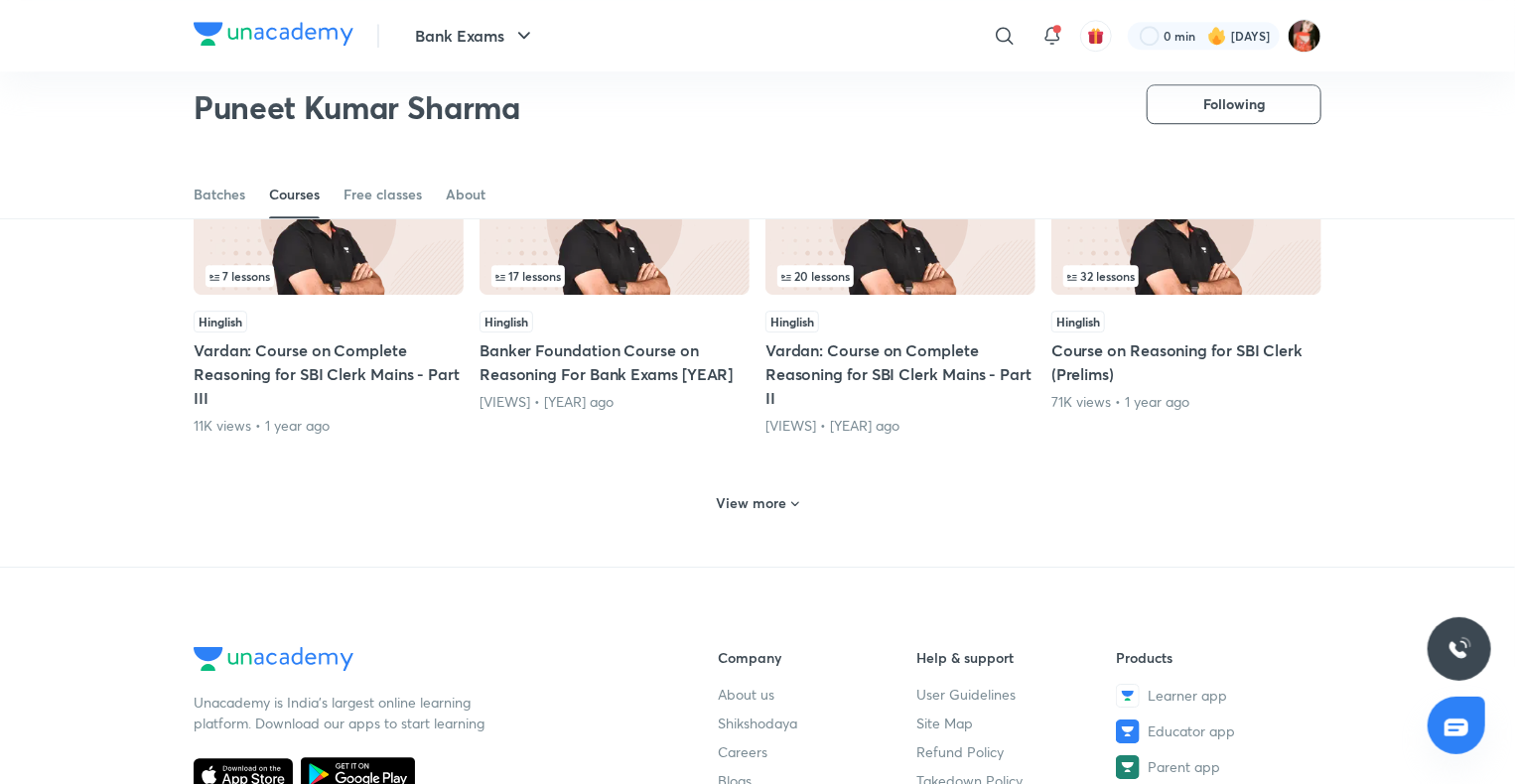 click on "View more" at bounding box center (758, 503) 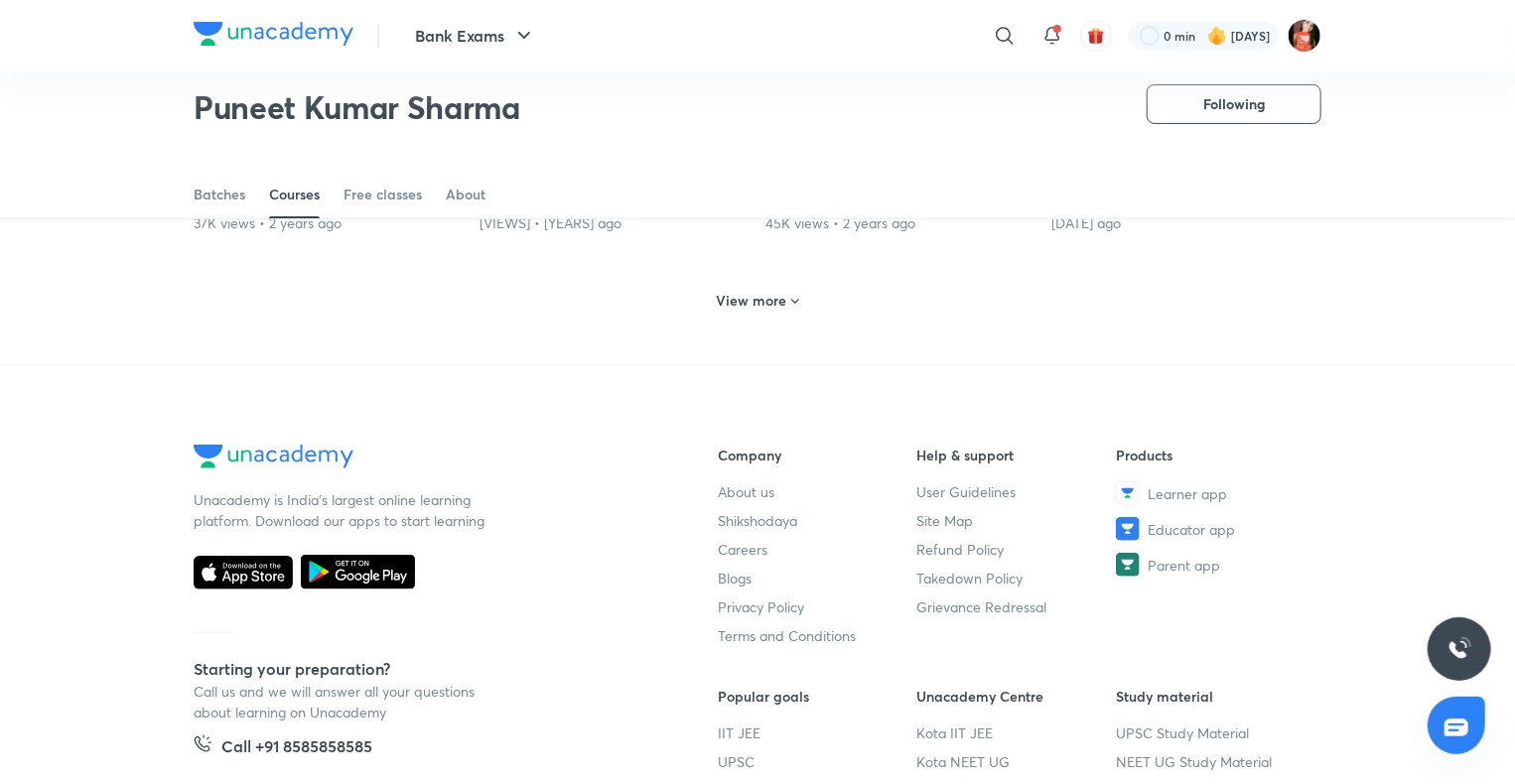 scroll, scrollTop: 3851, scrollLeft: 0, axis: vertical 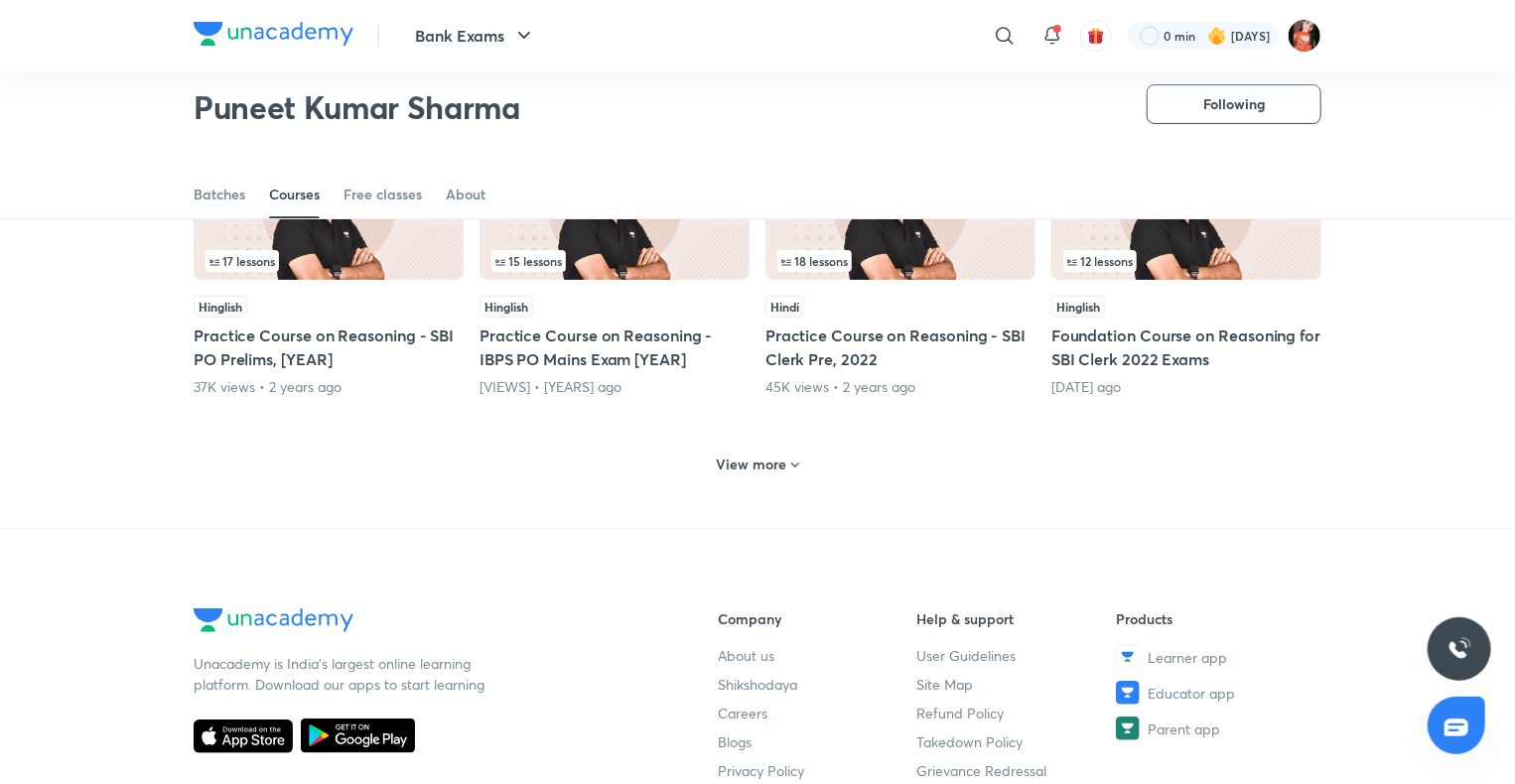 click on "View more" at bounding box center (758, 464) 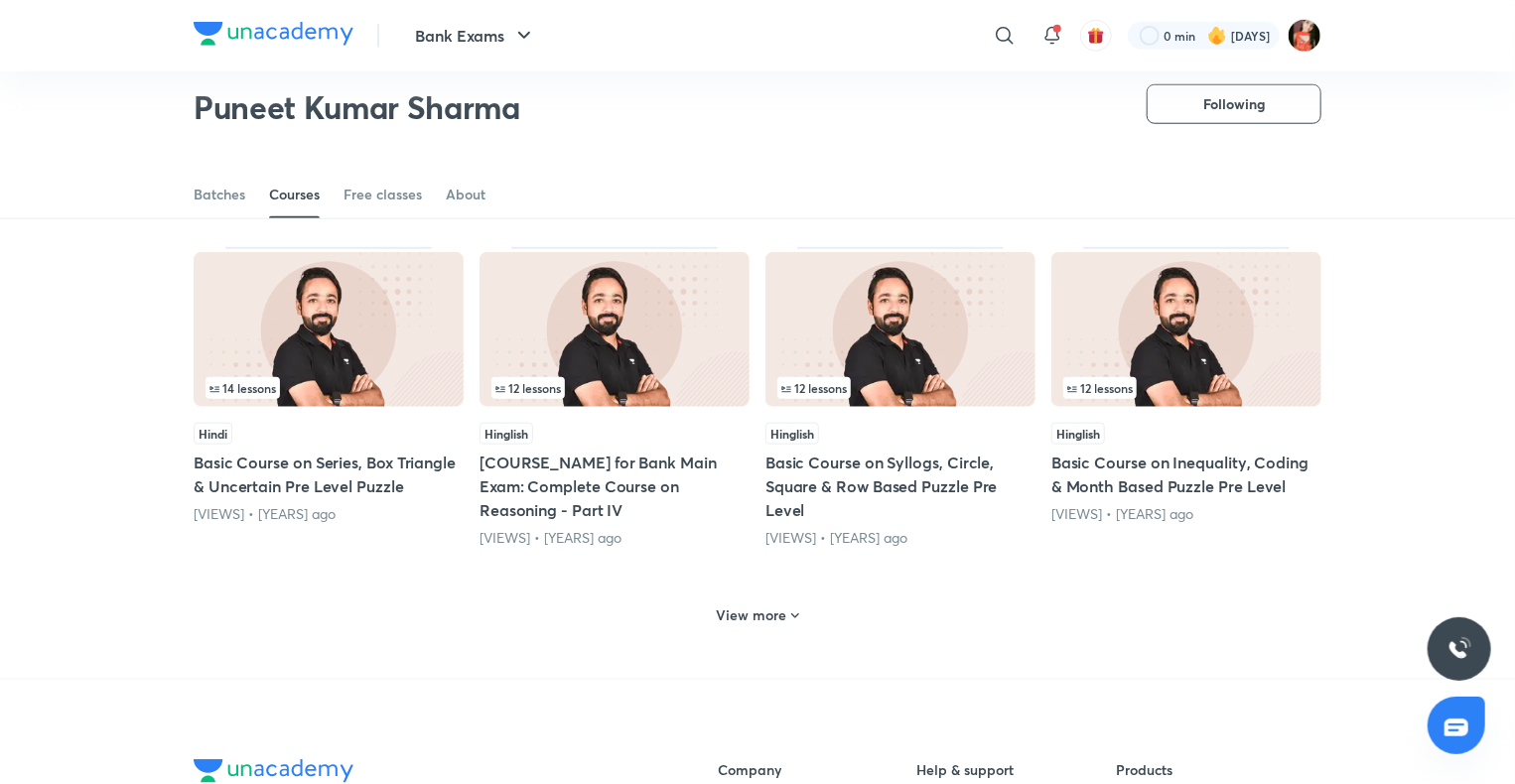 scroll, scrollTop: 4744, scrollLeft: 0, axis: vertical 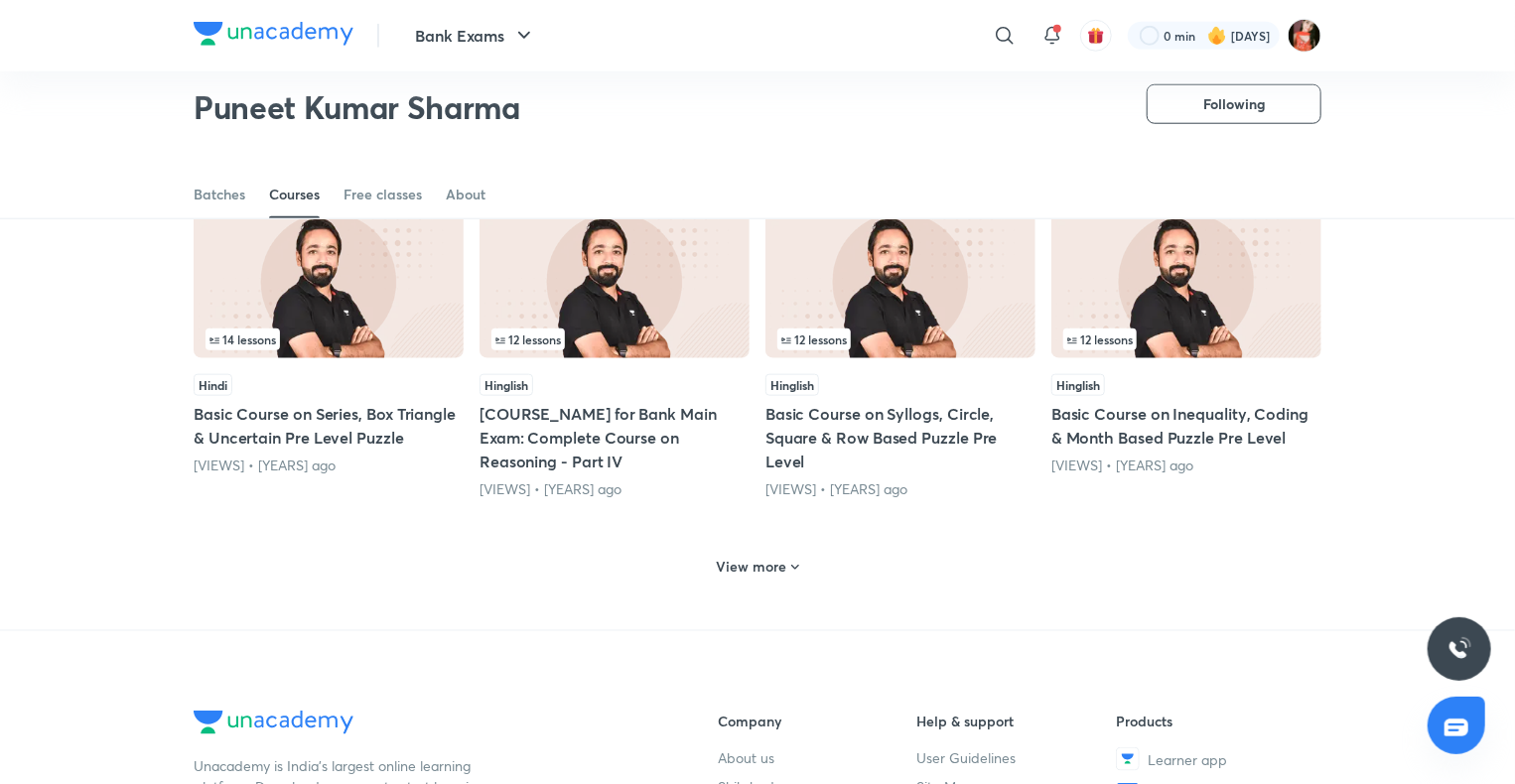 click on "View more" at bounding box center [752, 567] 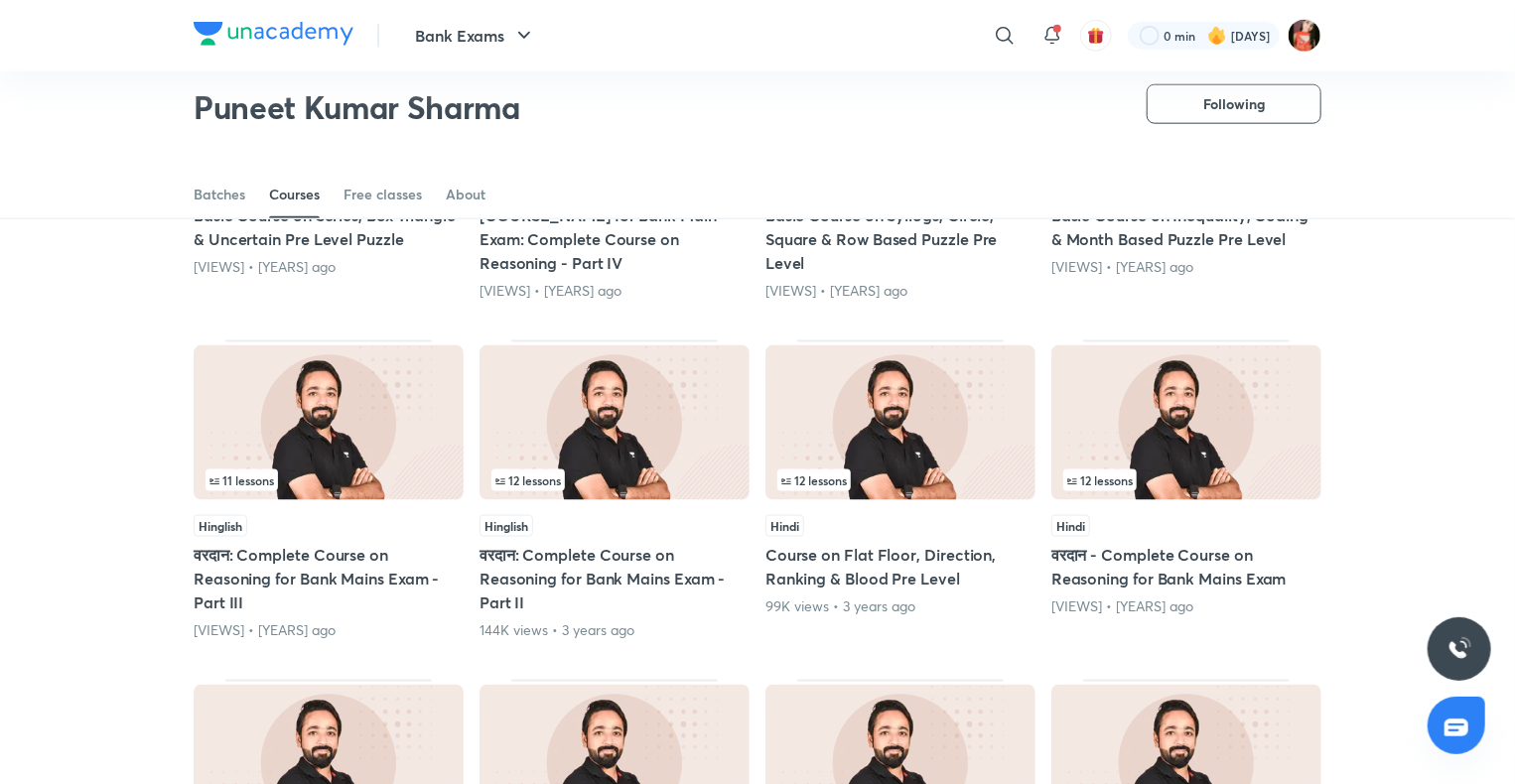 scroll, scrollTop: 4843, scrollLeft: 0, axis: vertical 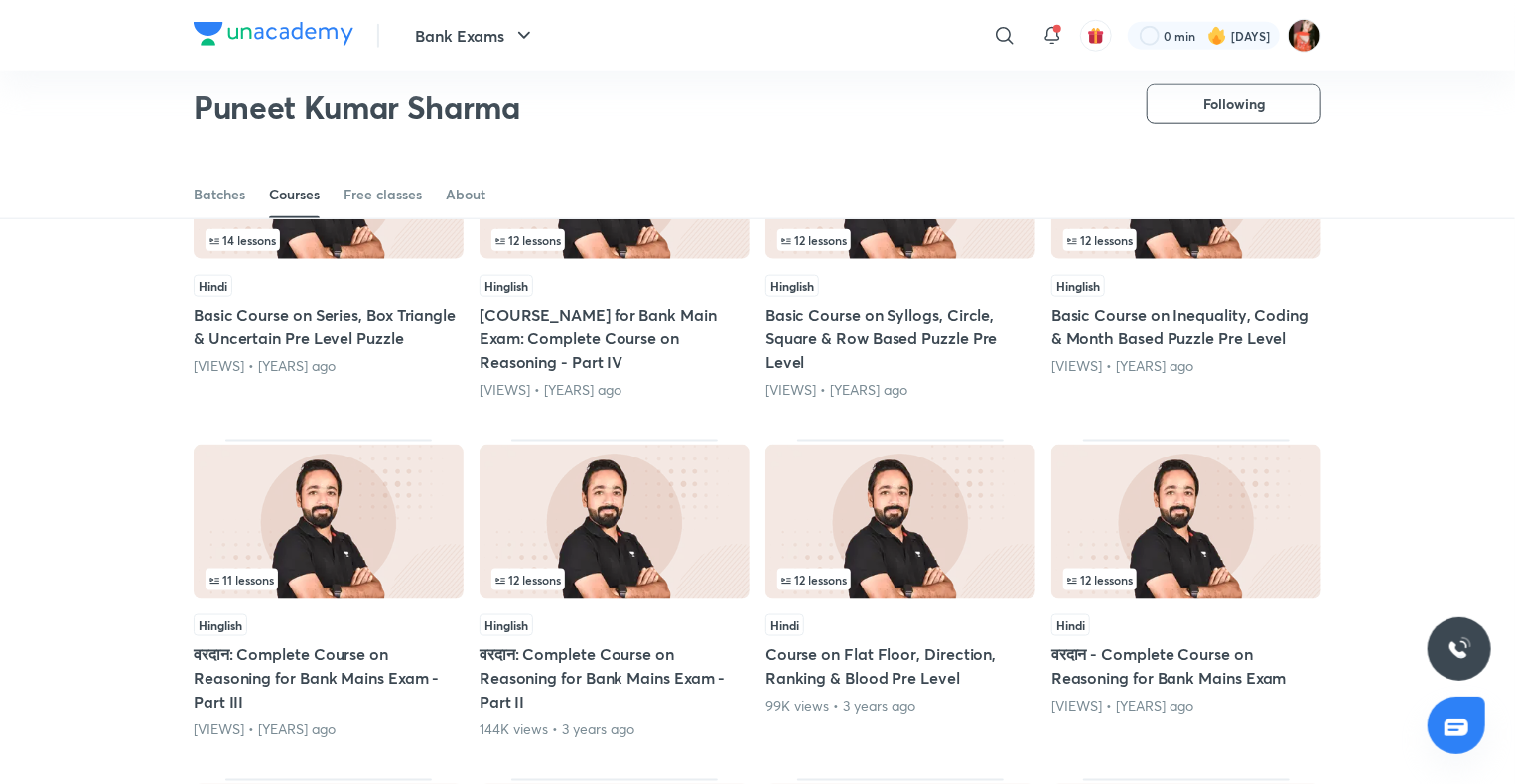 click on "वरदान - Complete Course on Reasoning for Bank Mains Exam" at bounding box center [1186, 666] 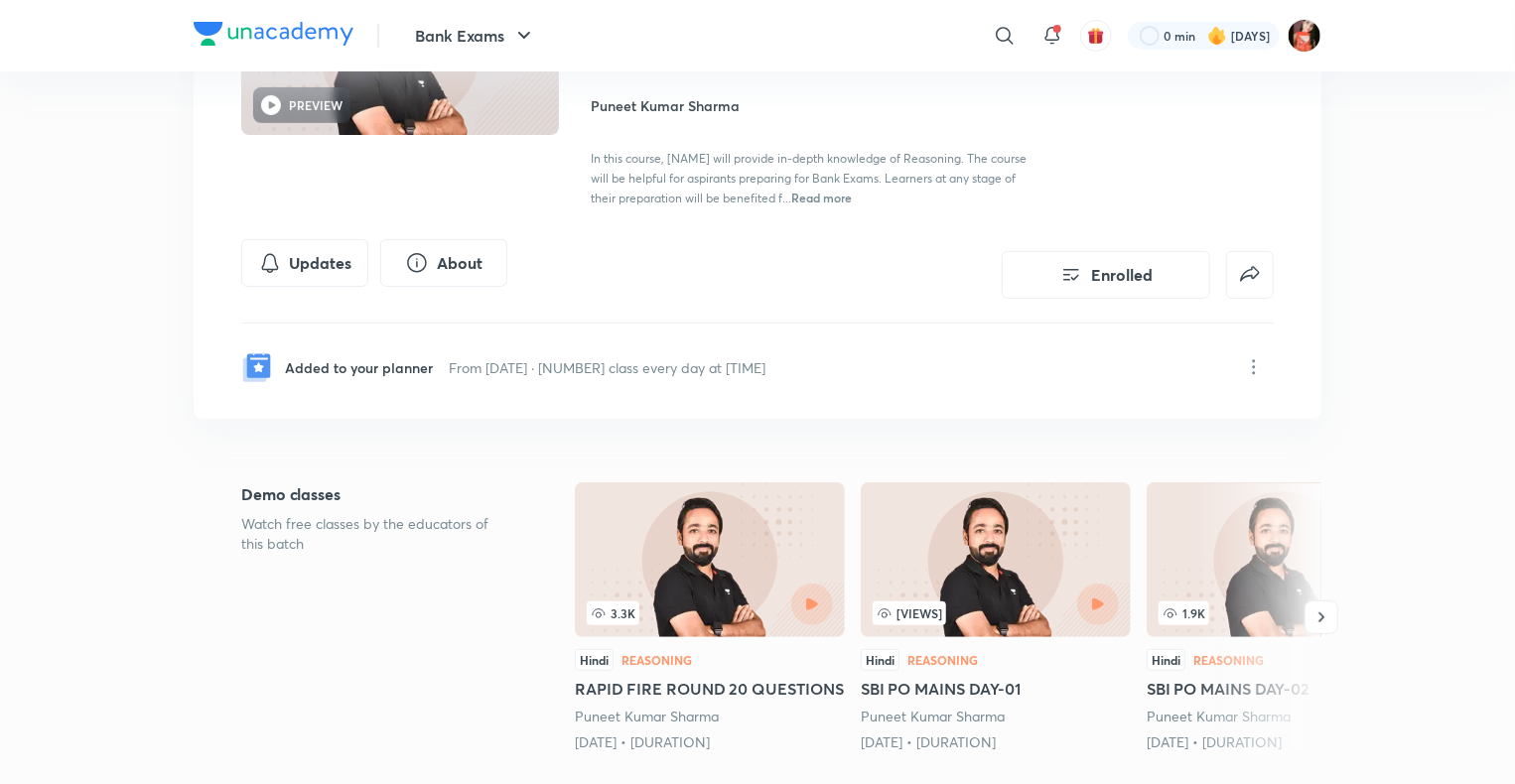 scroll, scrollTop: 67, scrollLeft: 0, axis: vertical 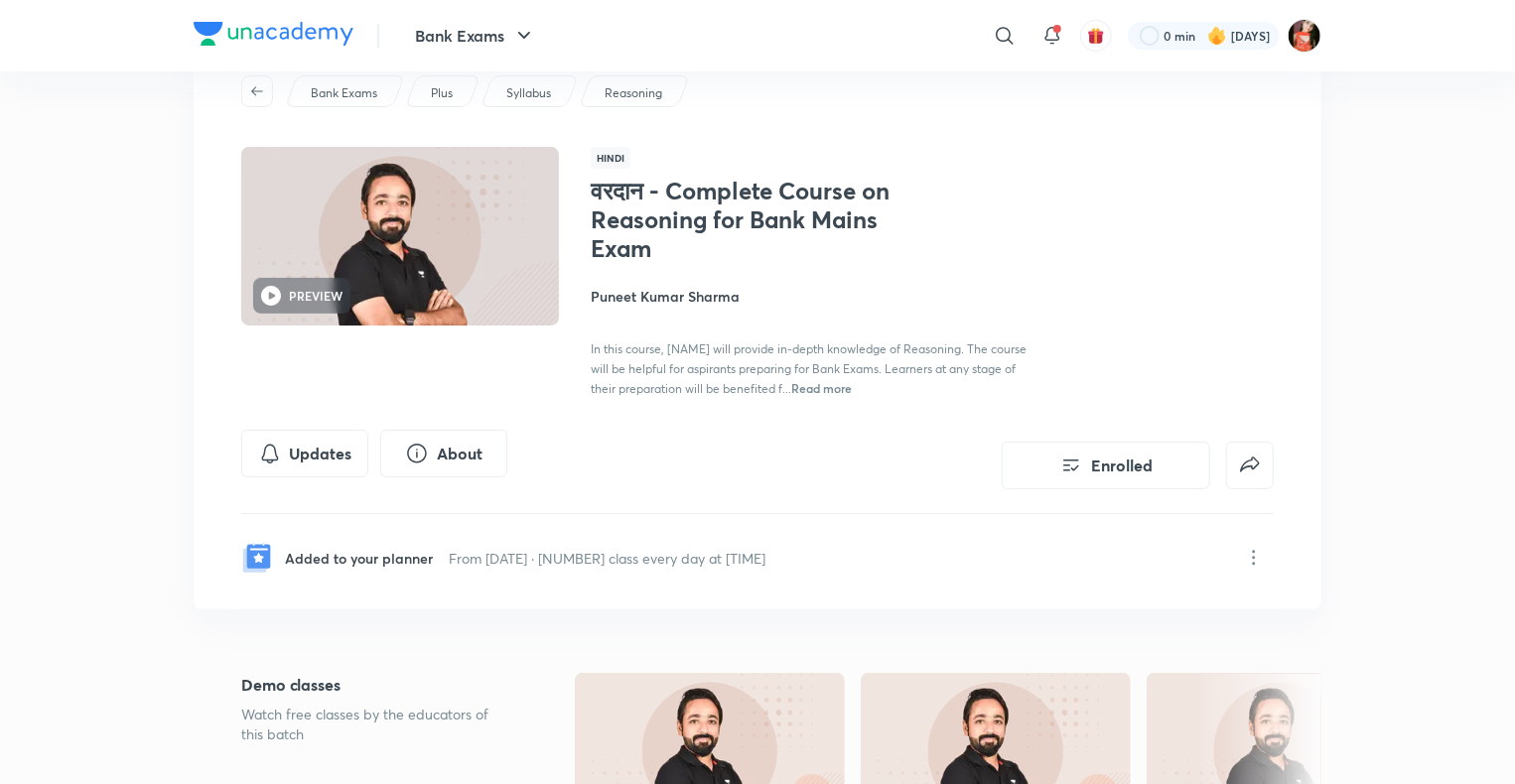 click on "Puneet Kumar Sharma" at bounding box center (813, 296) 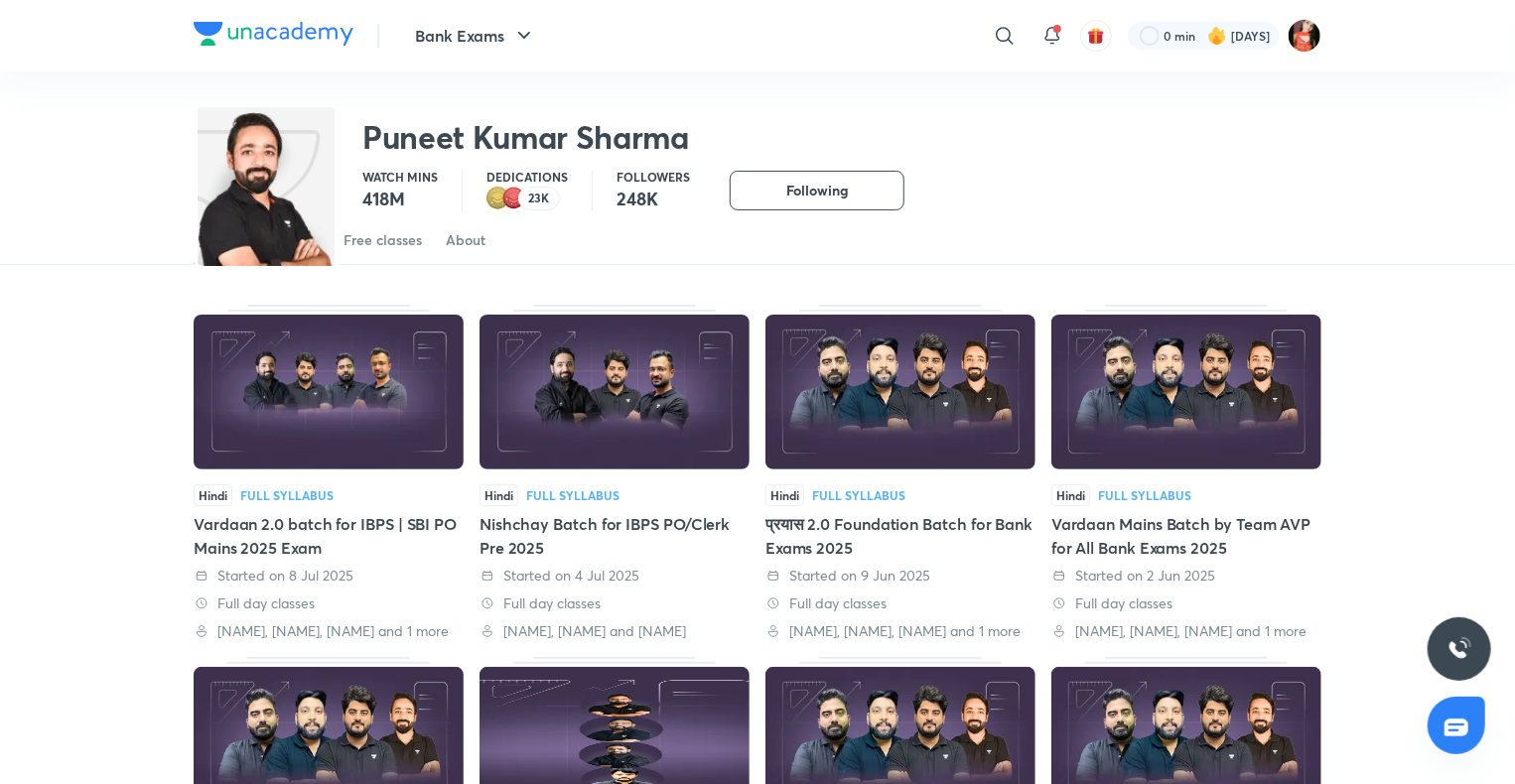 scroll, scrollTop: 0, scrollLeft: 0, axis: both 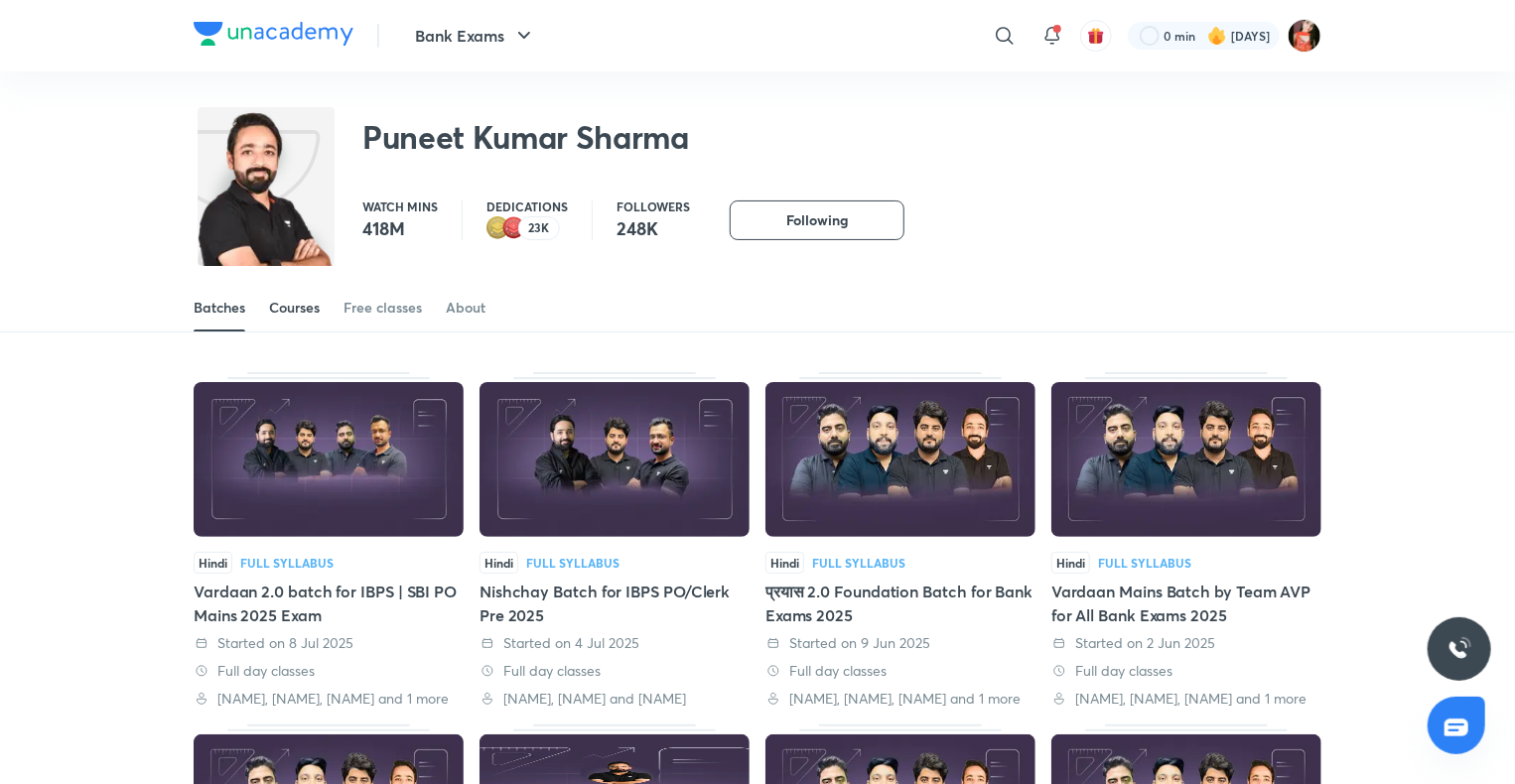 click on "Courses" at bounding box center [294, 308] 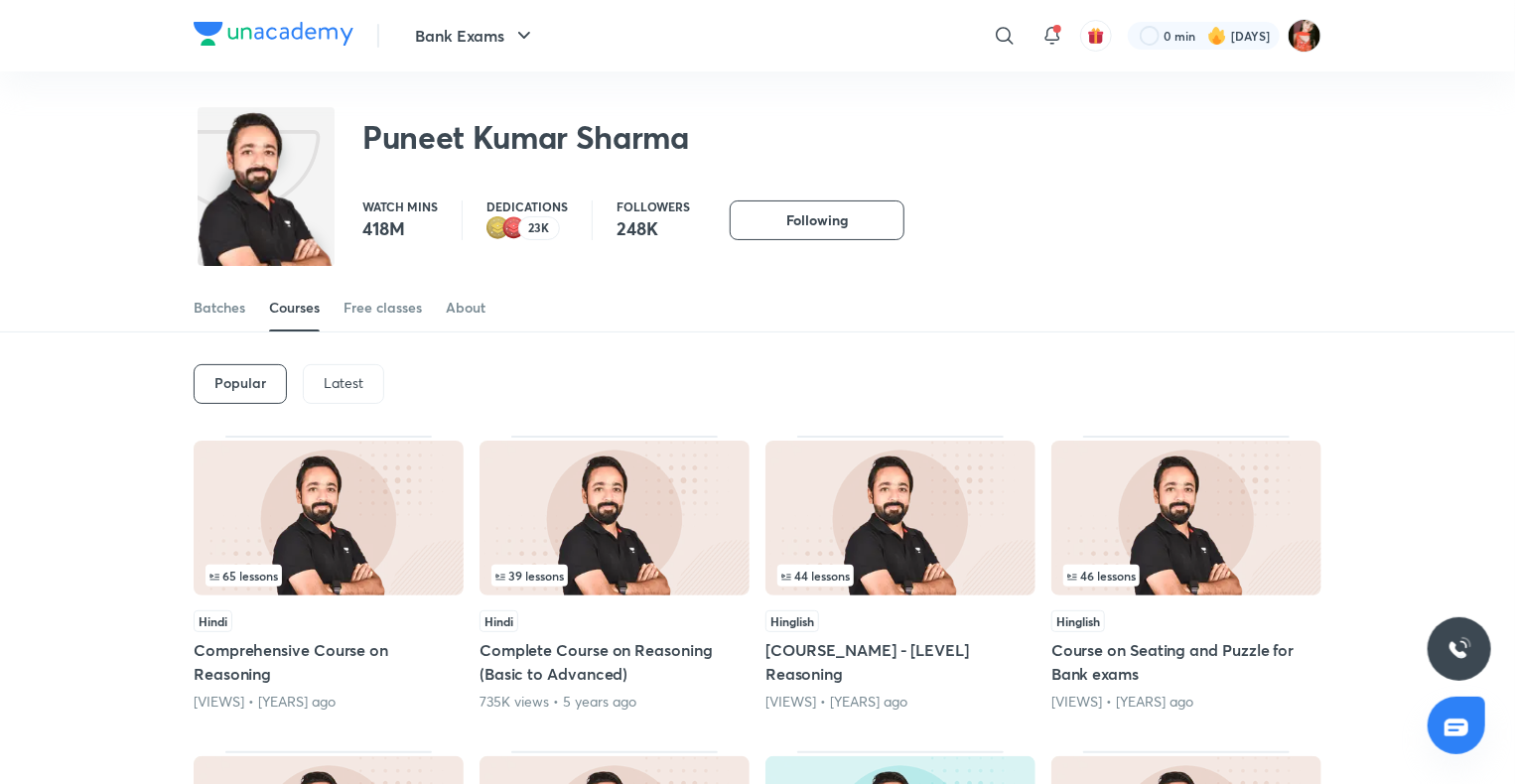 drag, startPoint x: 321, startPoint y: 320, endPoint x: 330, endPoint y: 390, distance: 70.5762 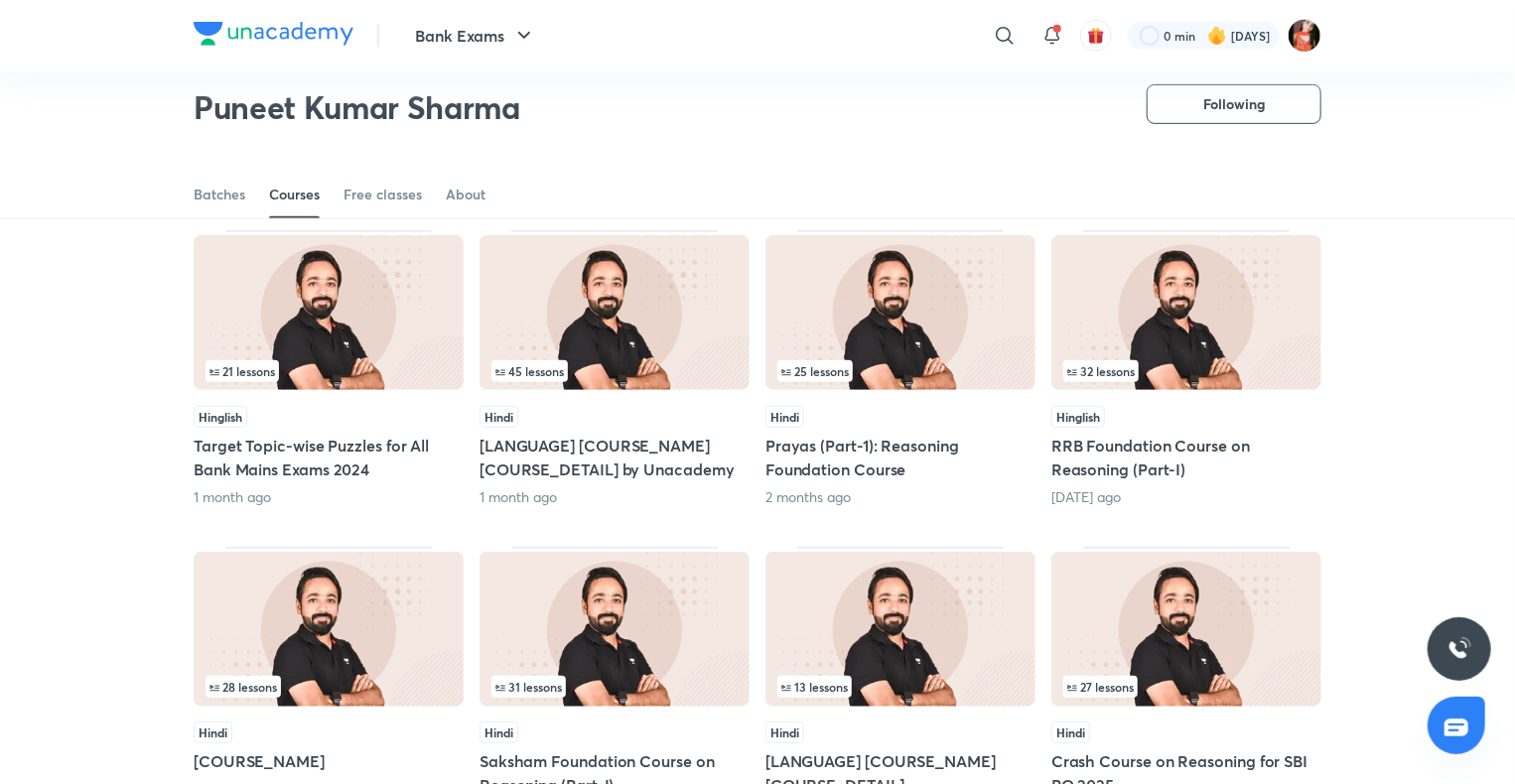 scroll, scrollTop: 879, scrollLeft: 0, axis: vertical 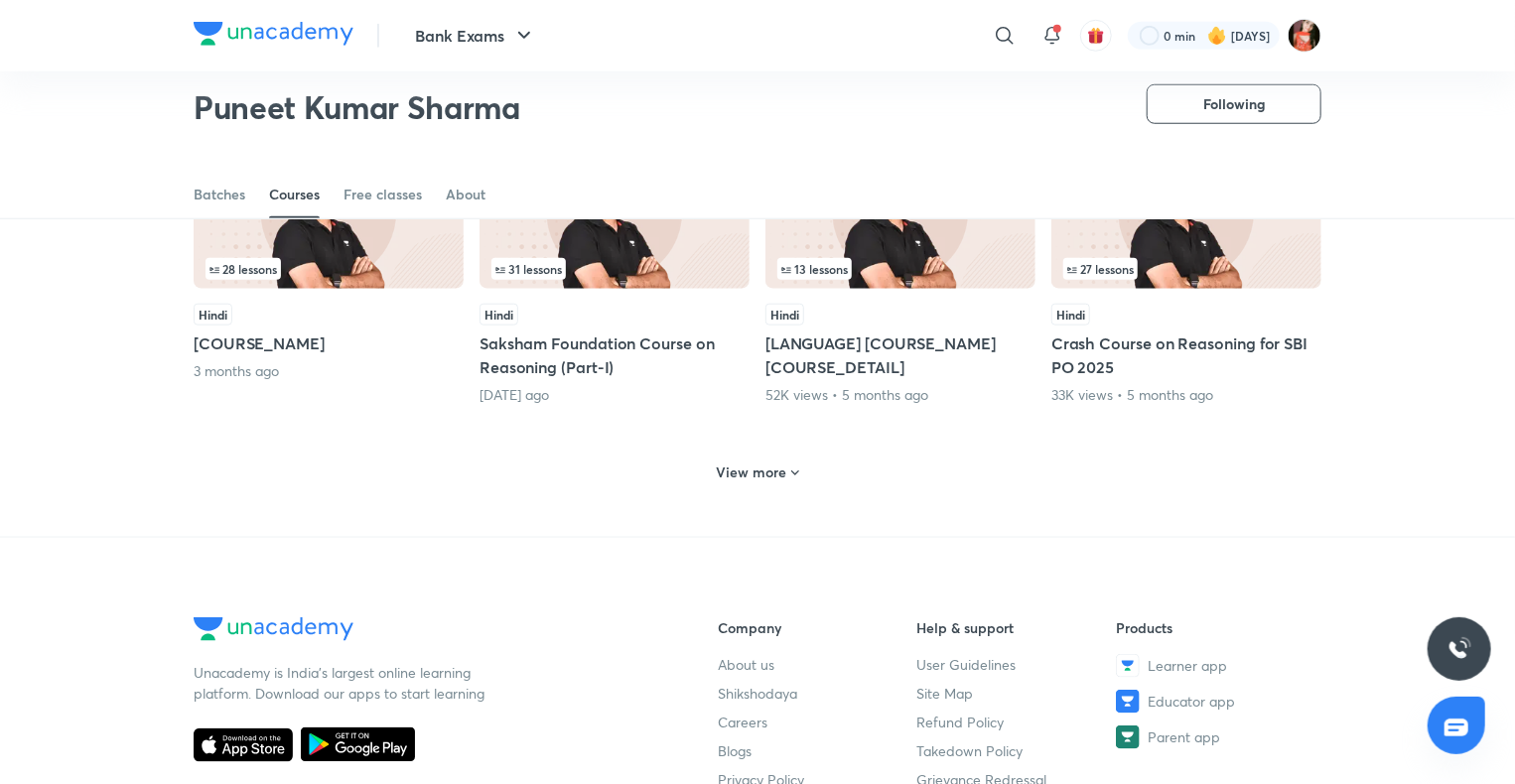 click on "View more" at bounding box center [752, 472] 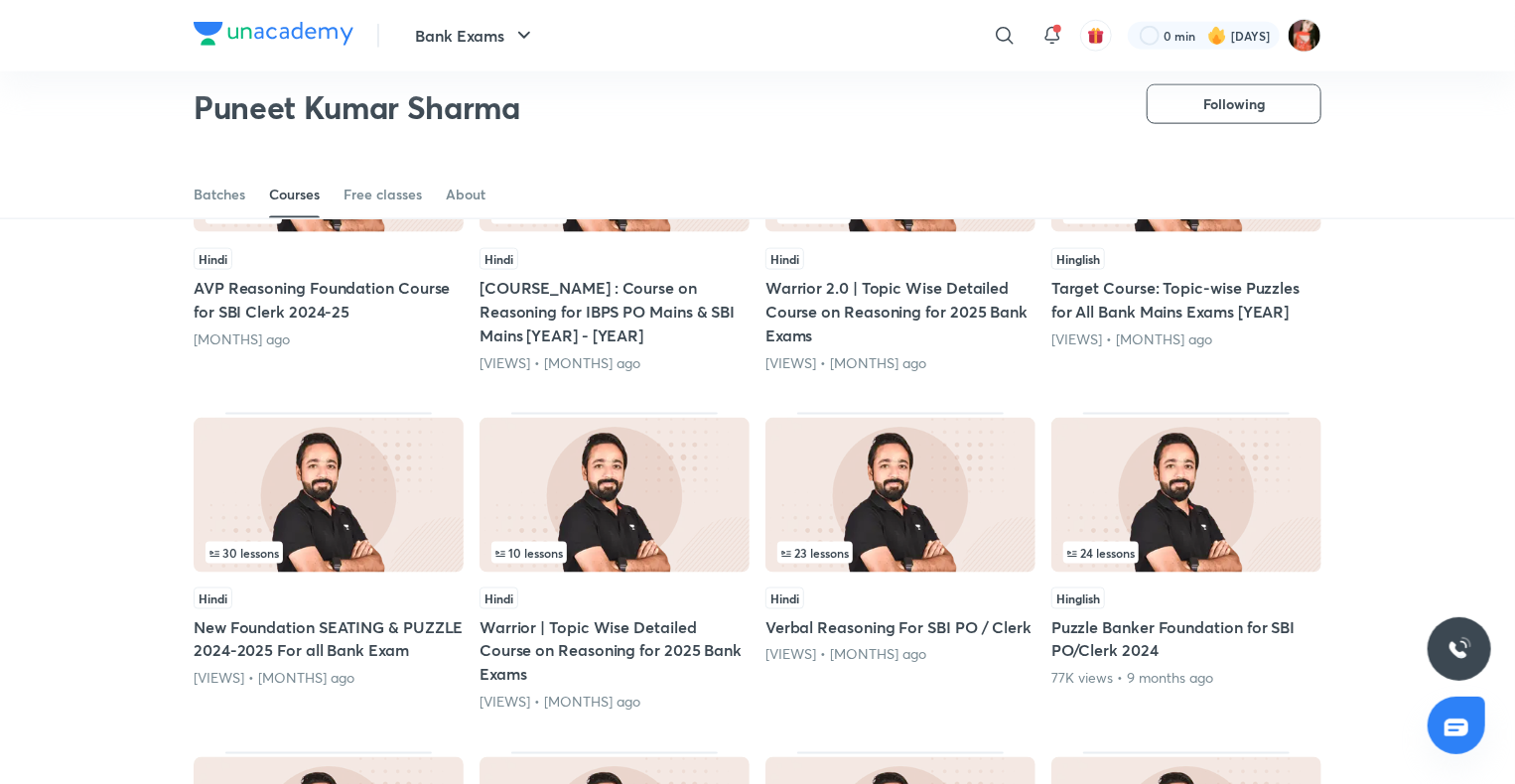 scroll, scrollTop: 1772, scrollLeft: 0, axis: vertical 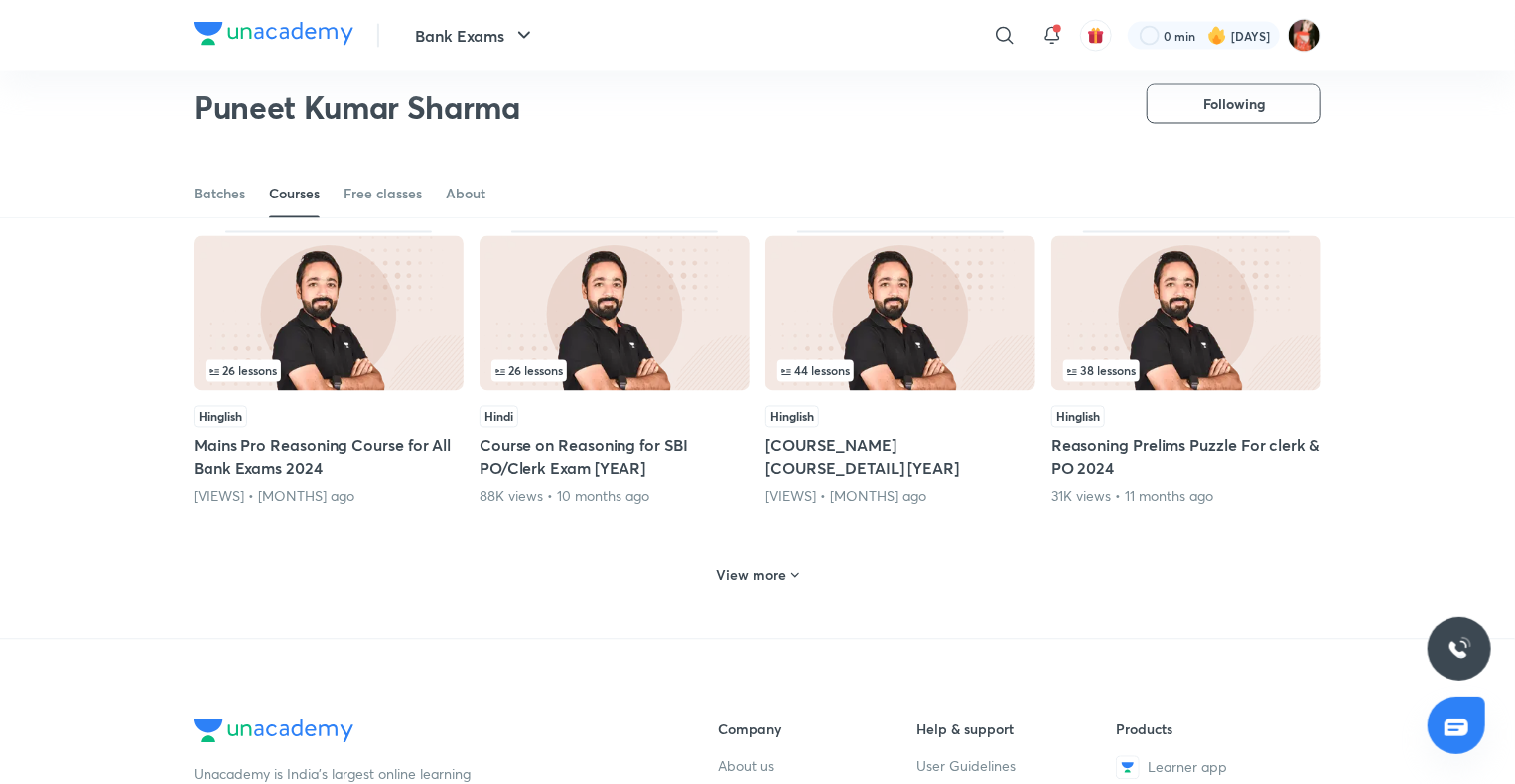click on "View more" at bounding box center (758, 575) 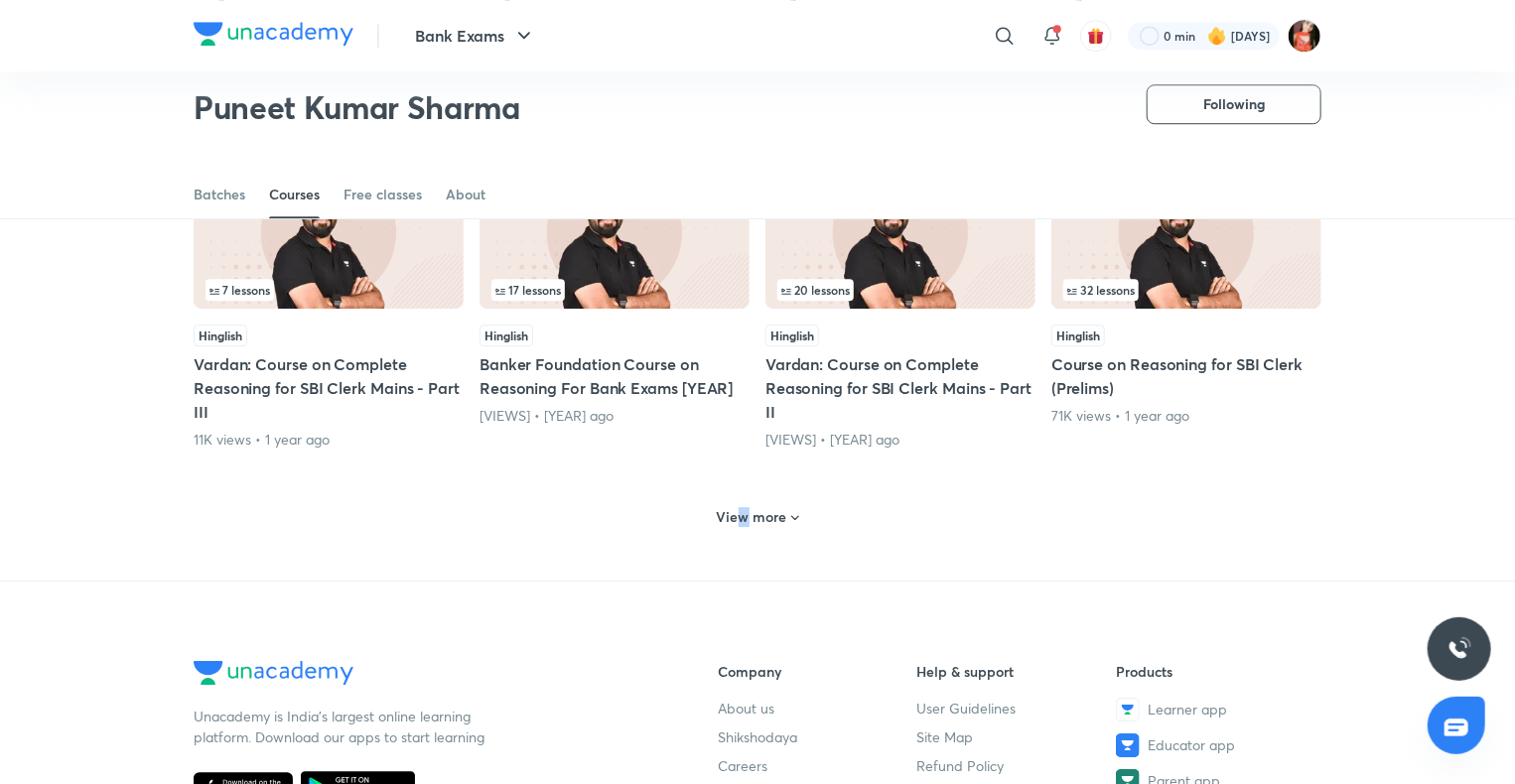 scroll, scrollTop: 3063, scrollLeft: 0, axis: vertical 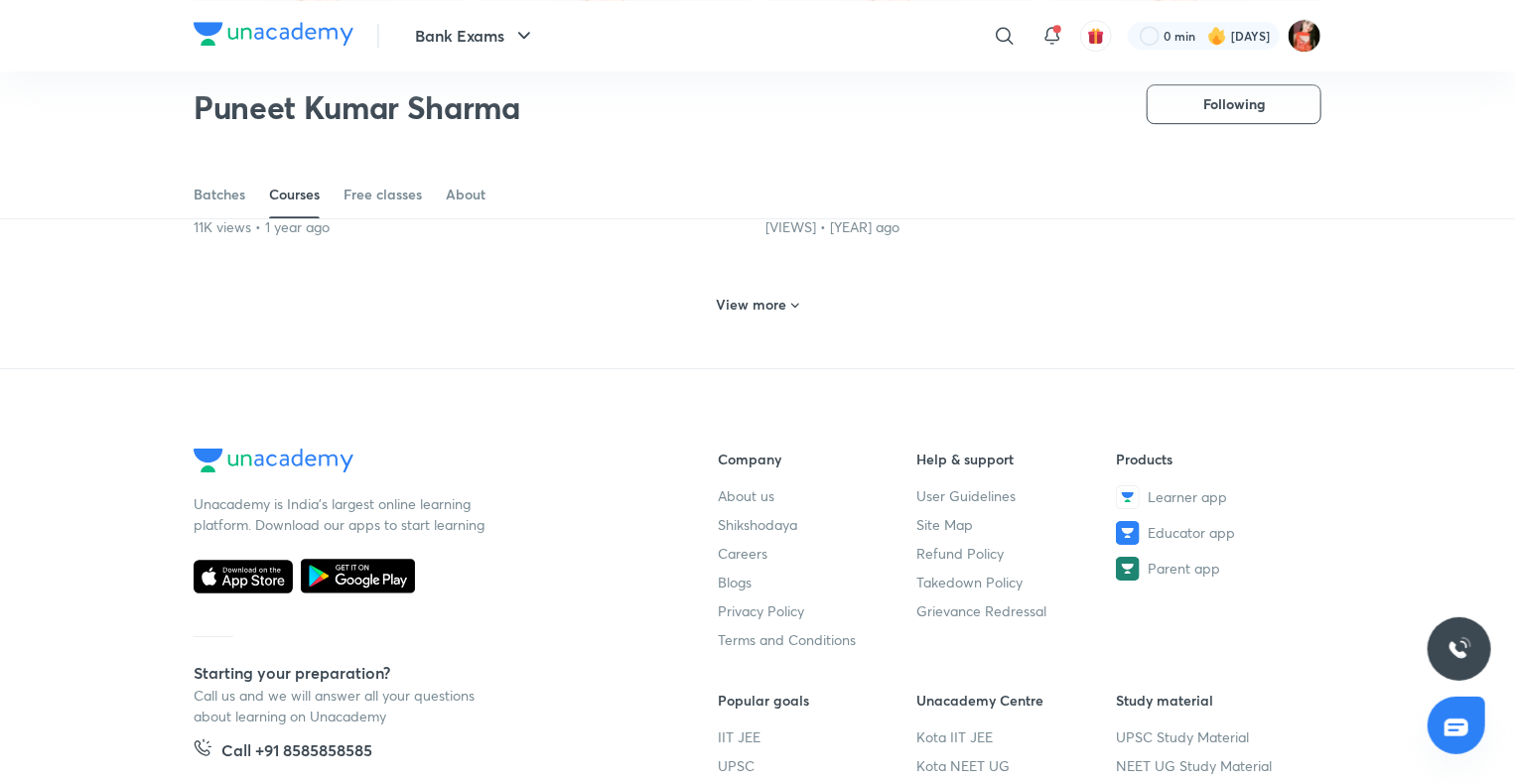 click on "View more" at bounding box center [752, 305] 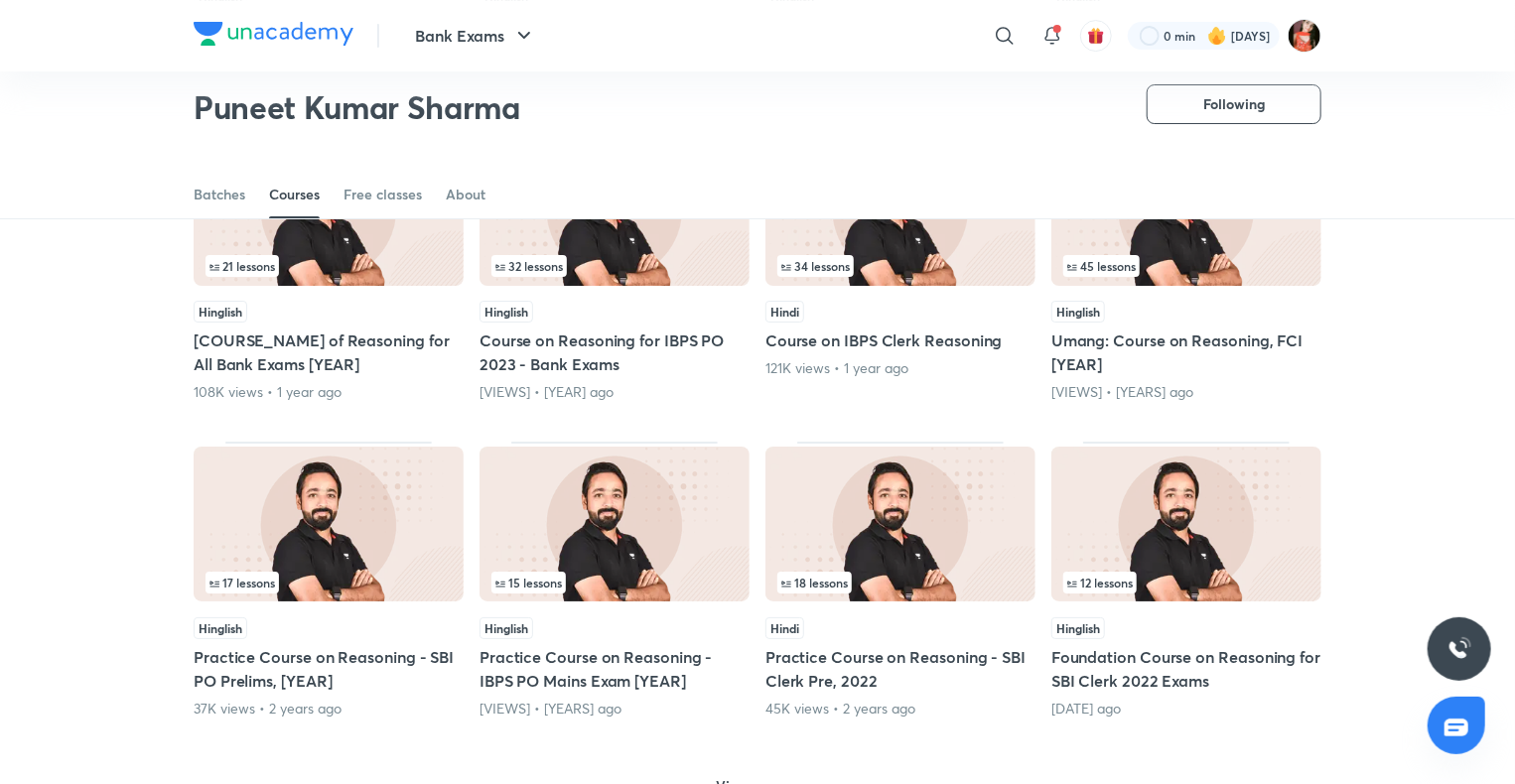 scroll, scrollTop: 3658, scrollLeft: 0, axis: vertical 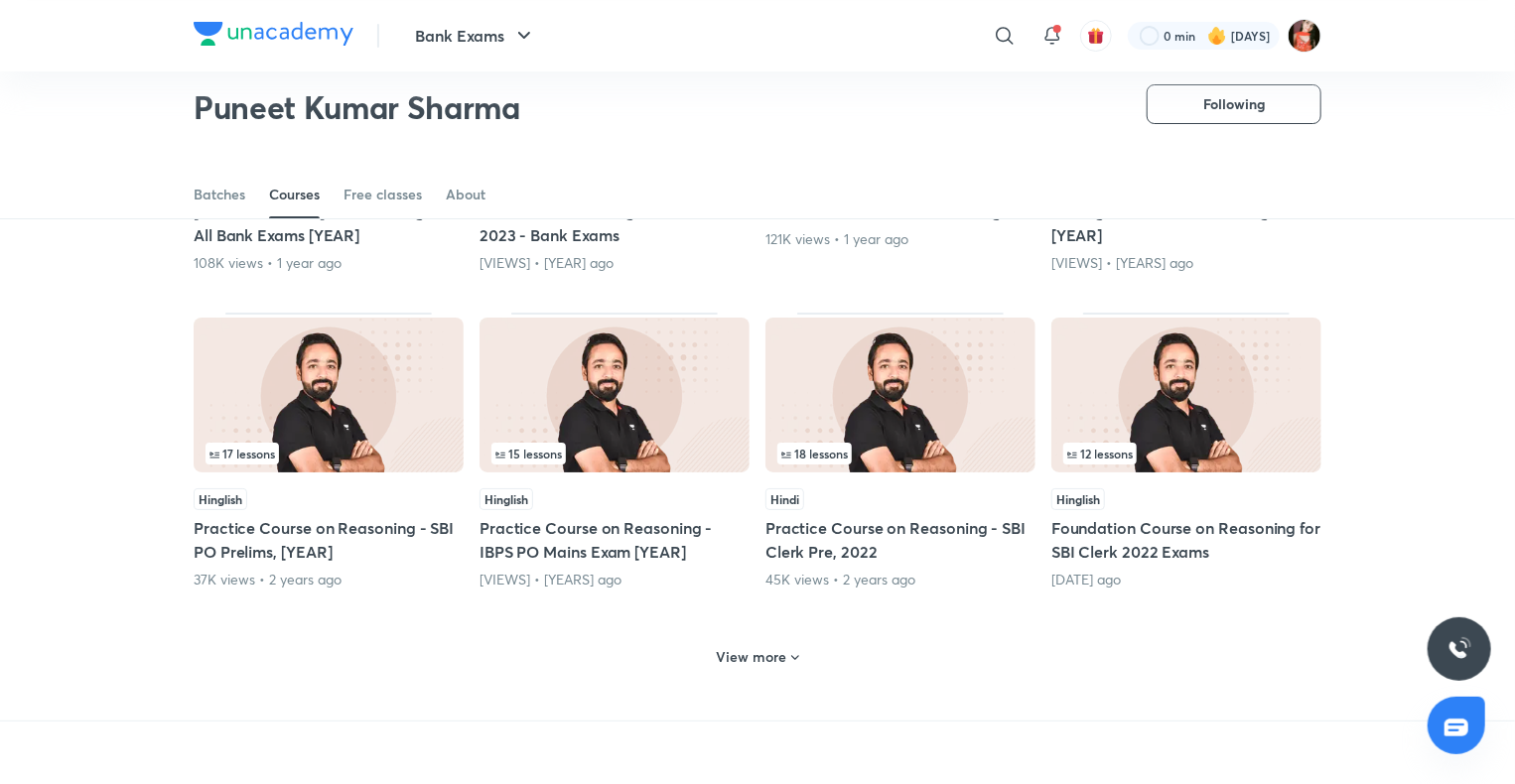 click on "View more" at bounding box center (758, 655) 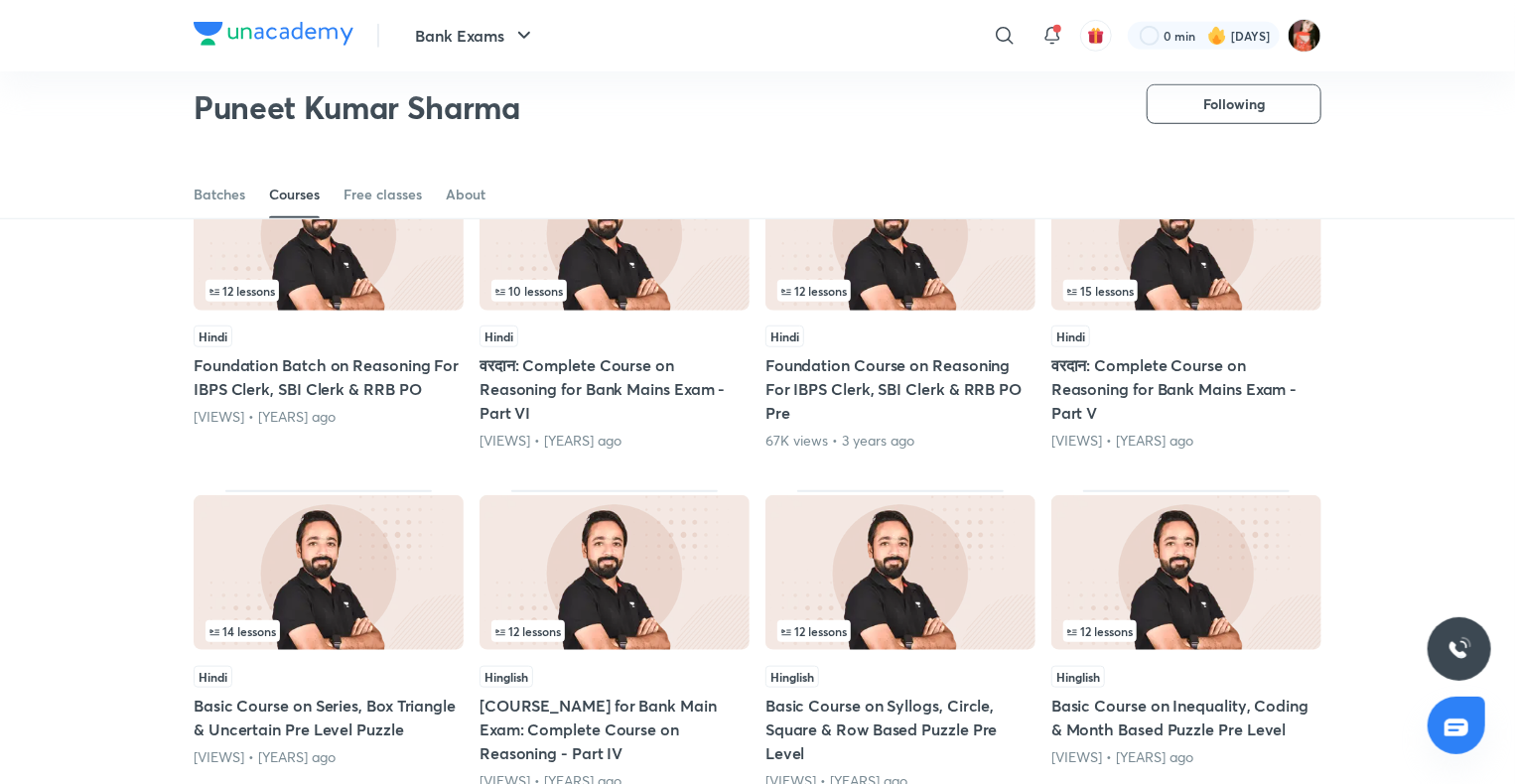 scroll, scrollTop: 4650, scrollLeft: 0, axis: vertical 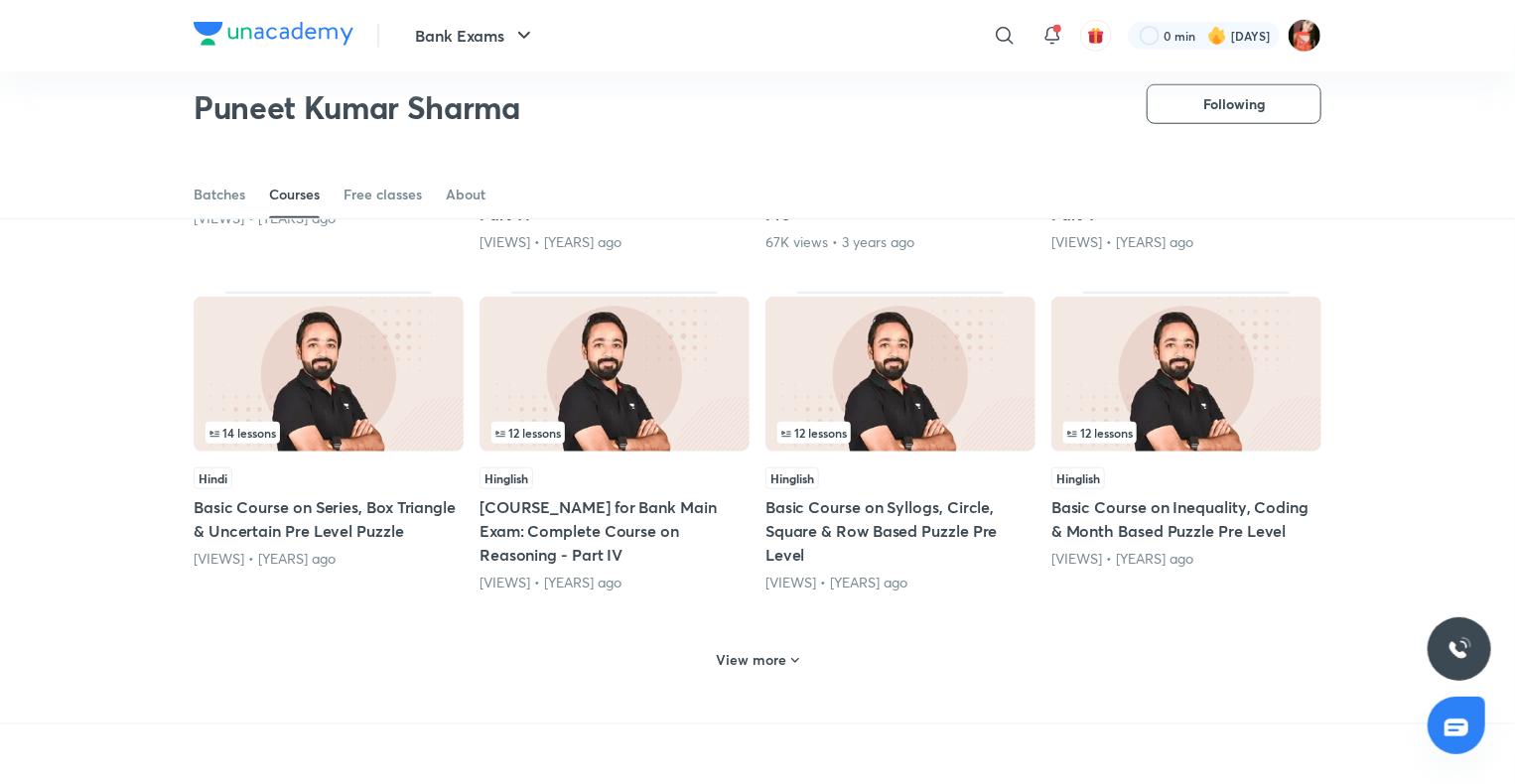 click on "View more" at bounding box center (758, 658) 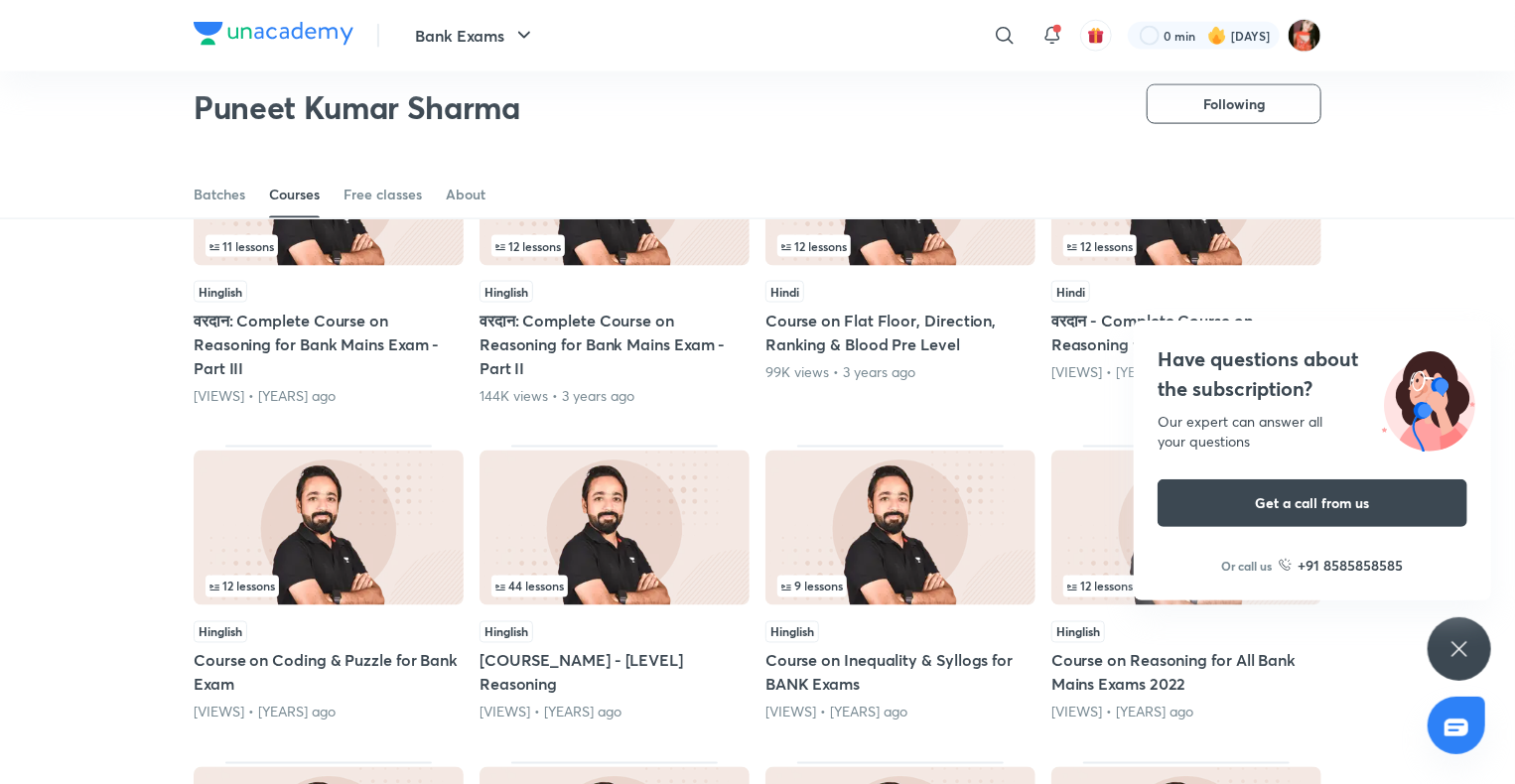 scroll, scrollTop: 5246, scrollLeft: 0, axis: vertical 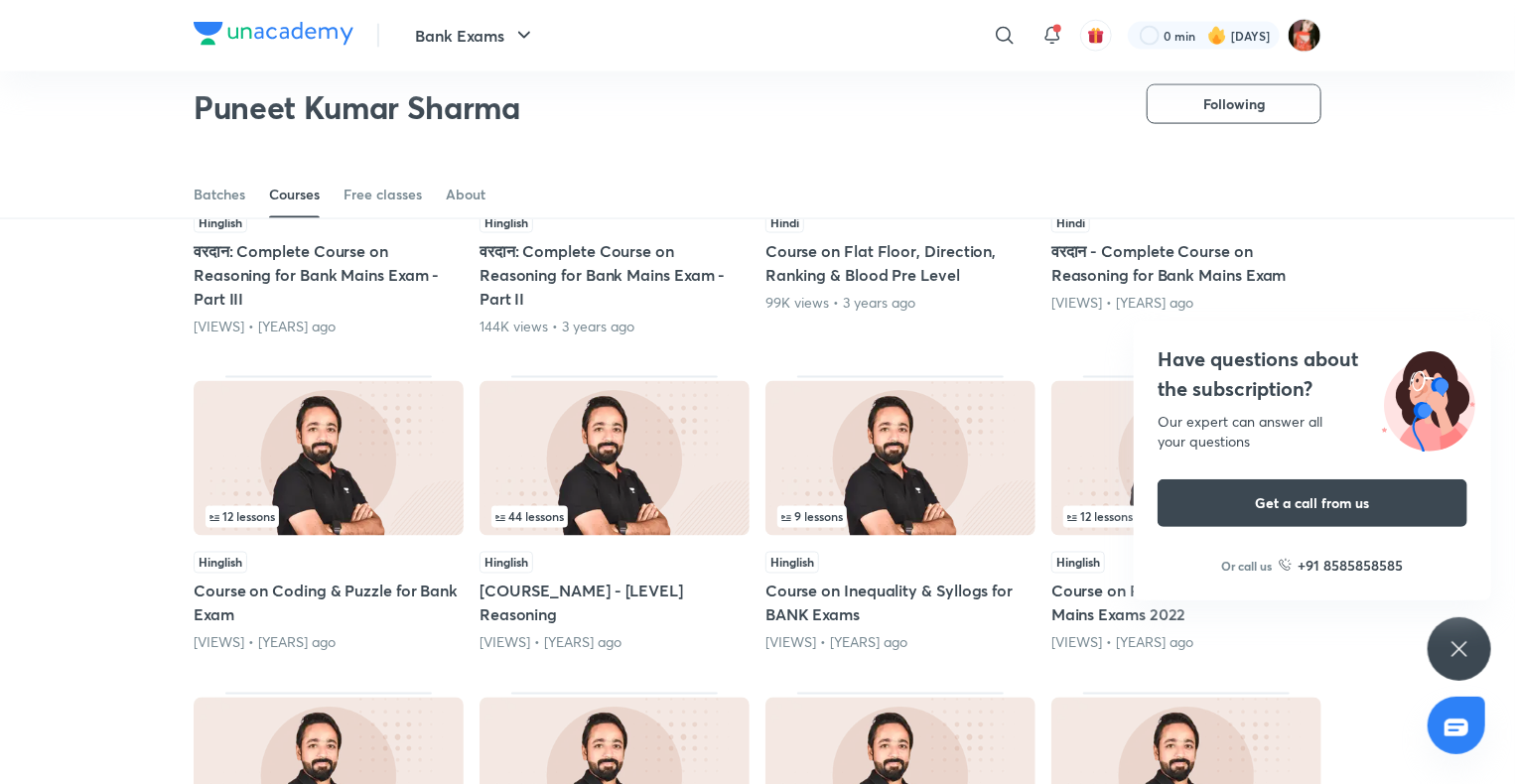 click 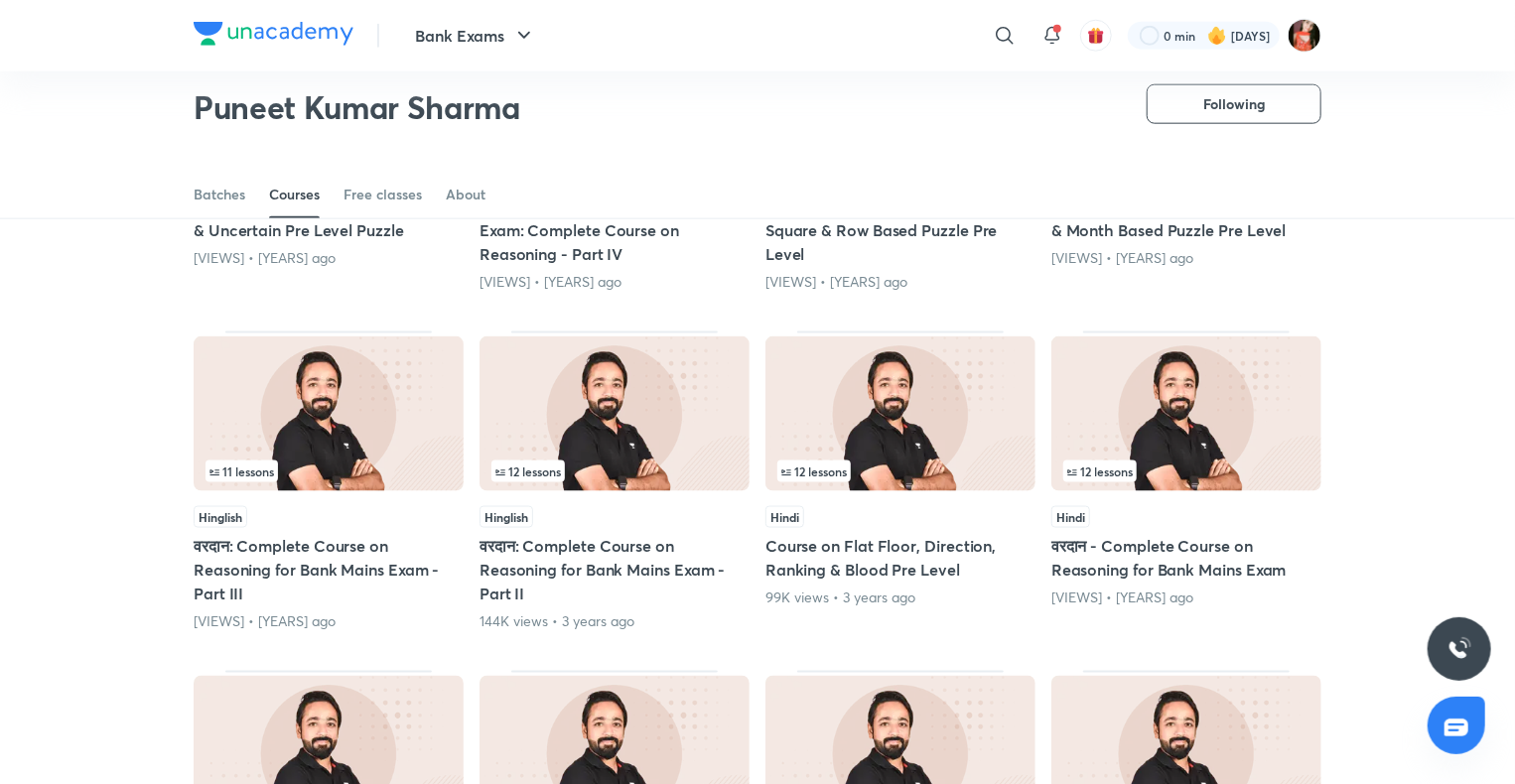 scroll, scrollTop: 4948, scrollLeft: 0, axis: vertical 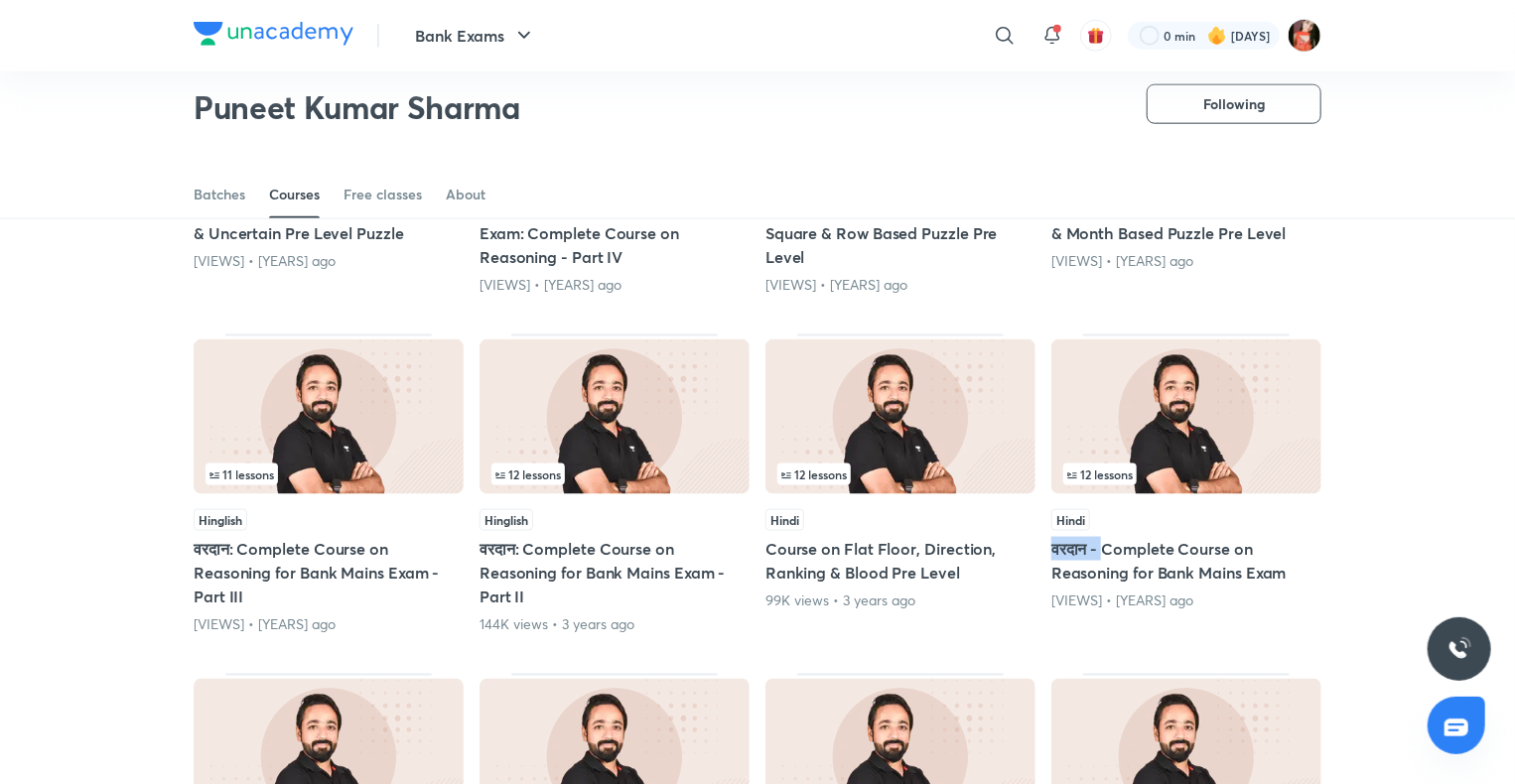 click on "[LANGUAGE] [COURSE_NAME] [DURATION] [VIEWS]  •  [YEARS] ago" at bounding box center [1186, 560] 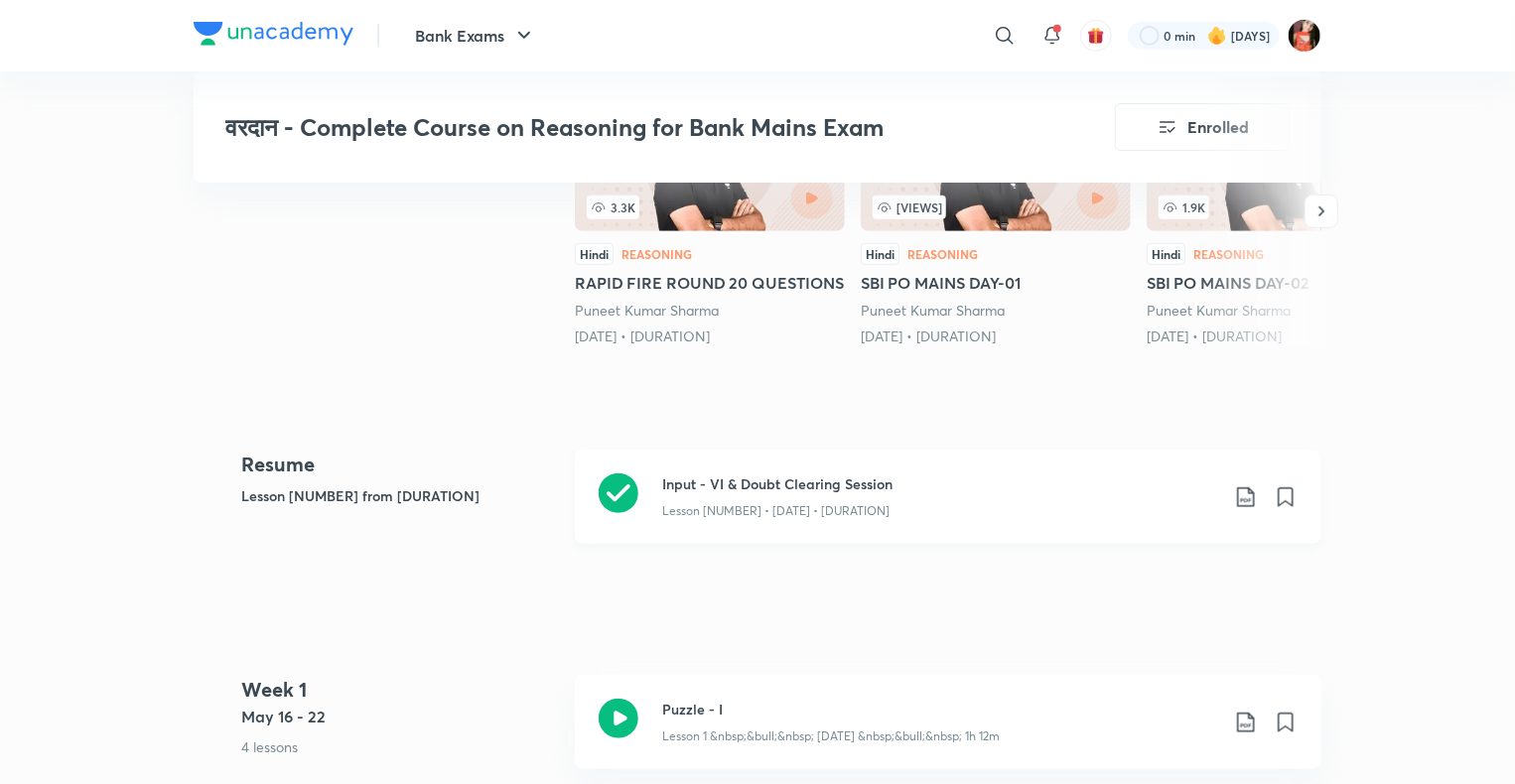 scroll, scrollTop: 893, scrollLeft: 0, axis: vertical 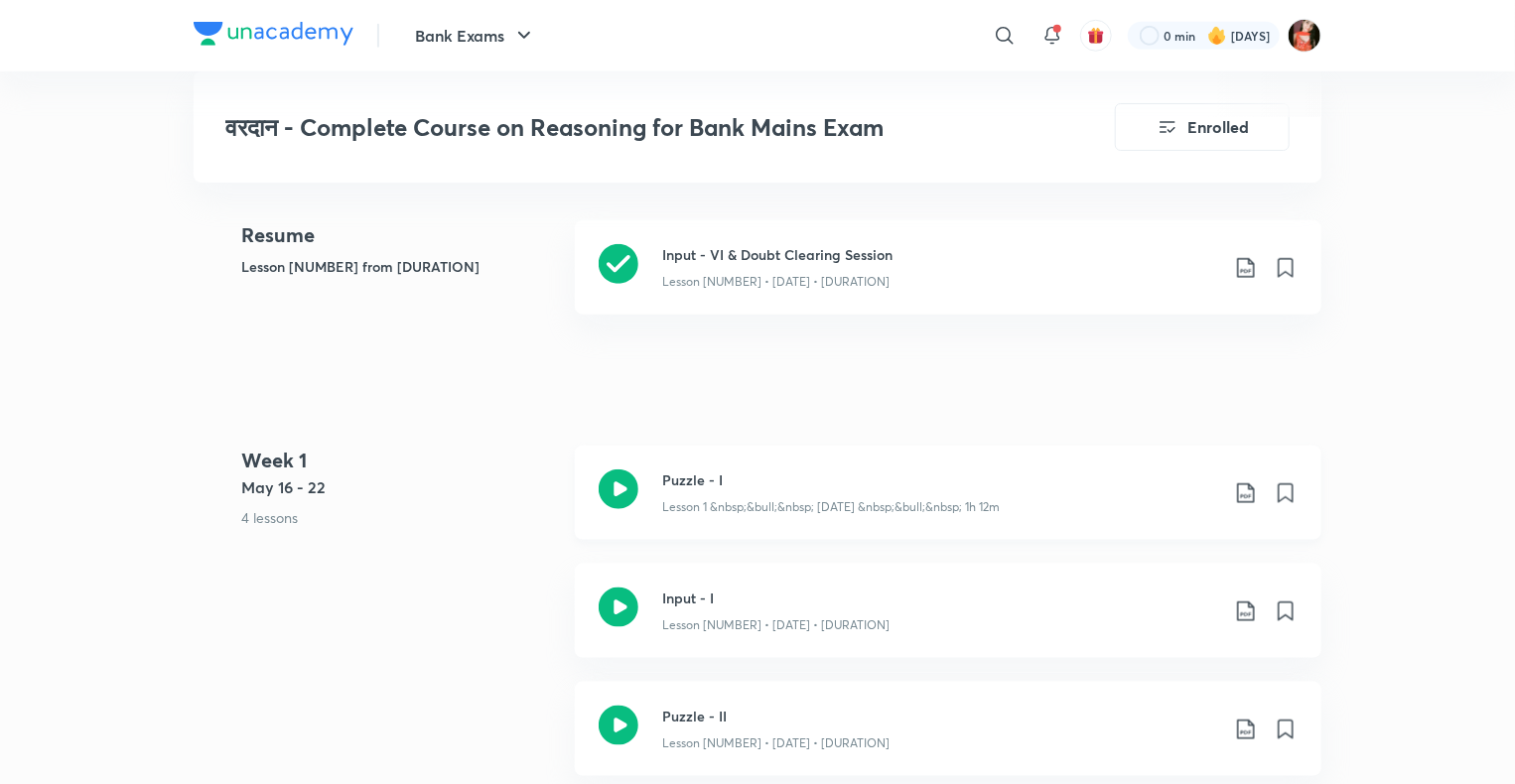 click 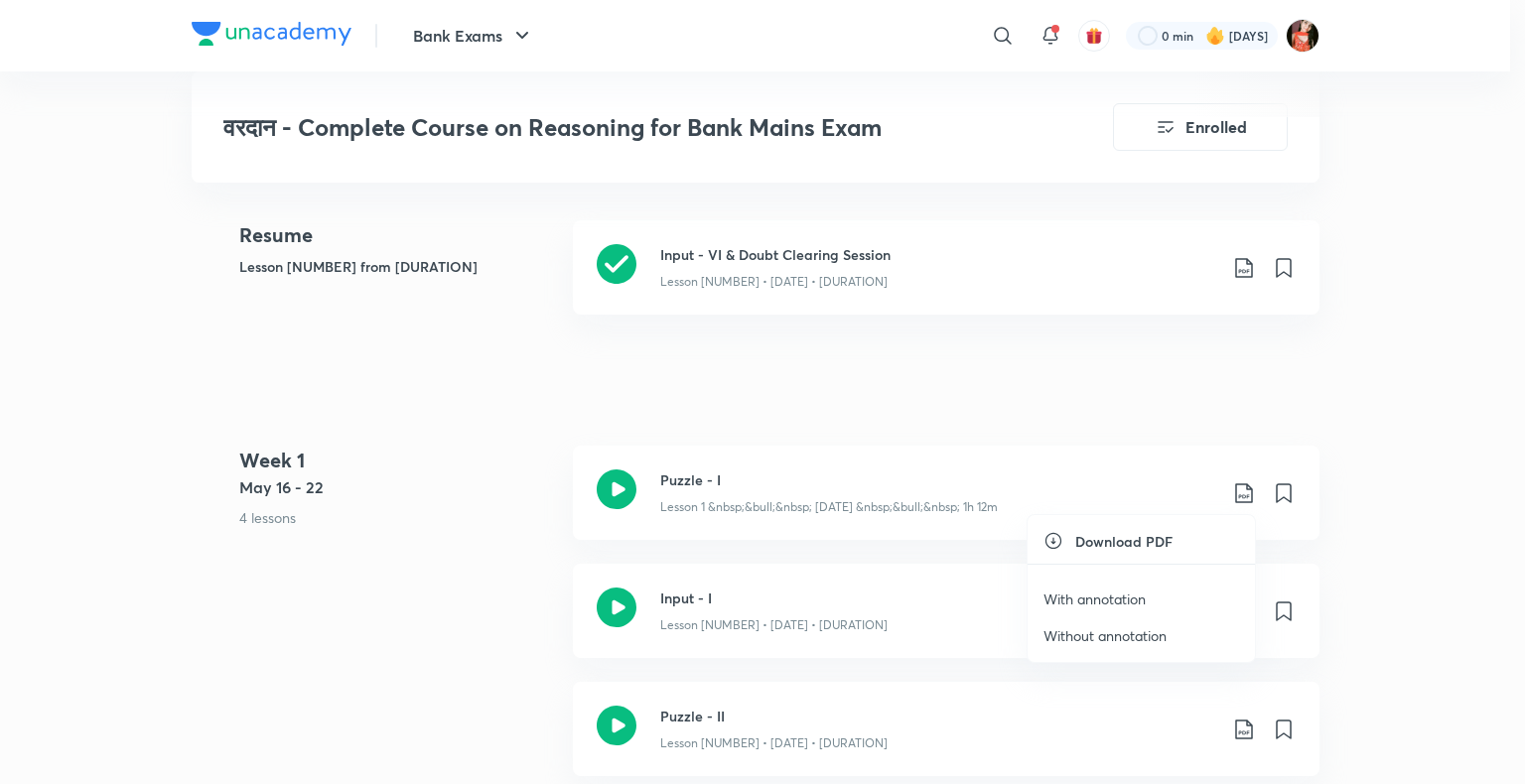 click on "Without annotation" at bounding box center (1105, 635) 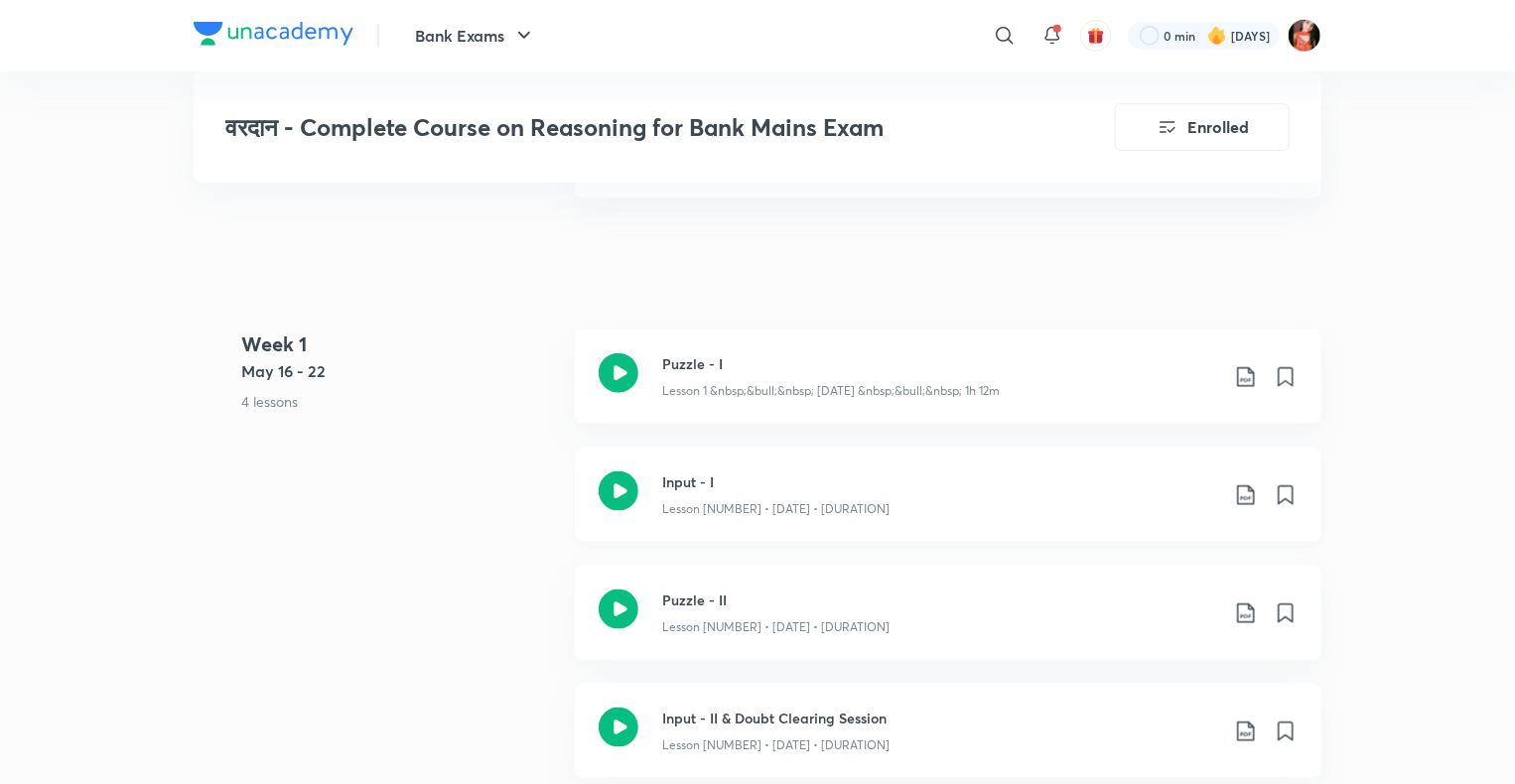 scroll, scrollTop: 1092, scrollLeft: 0, axis: vertical 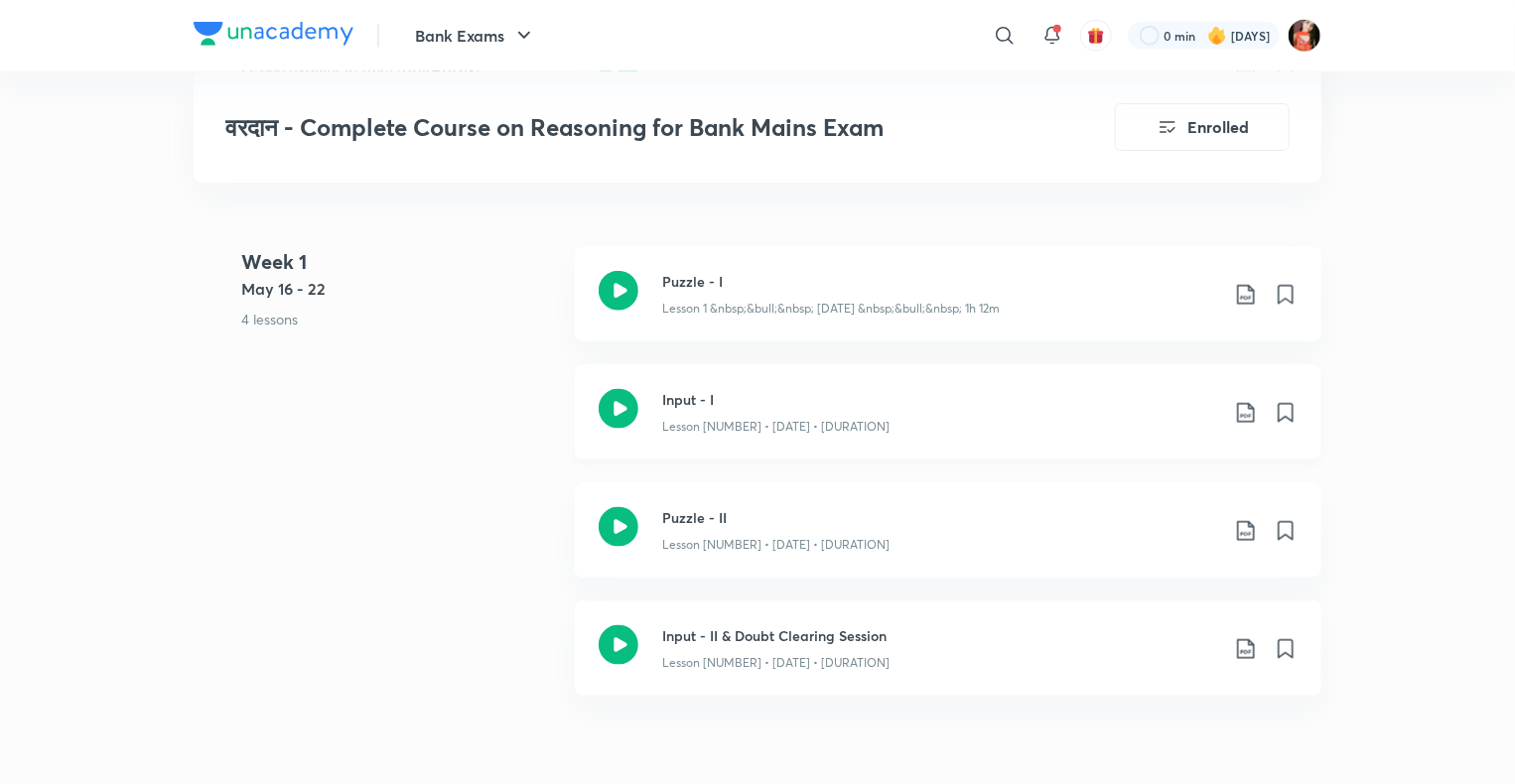 click 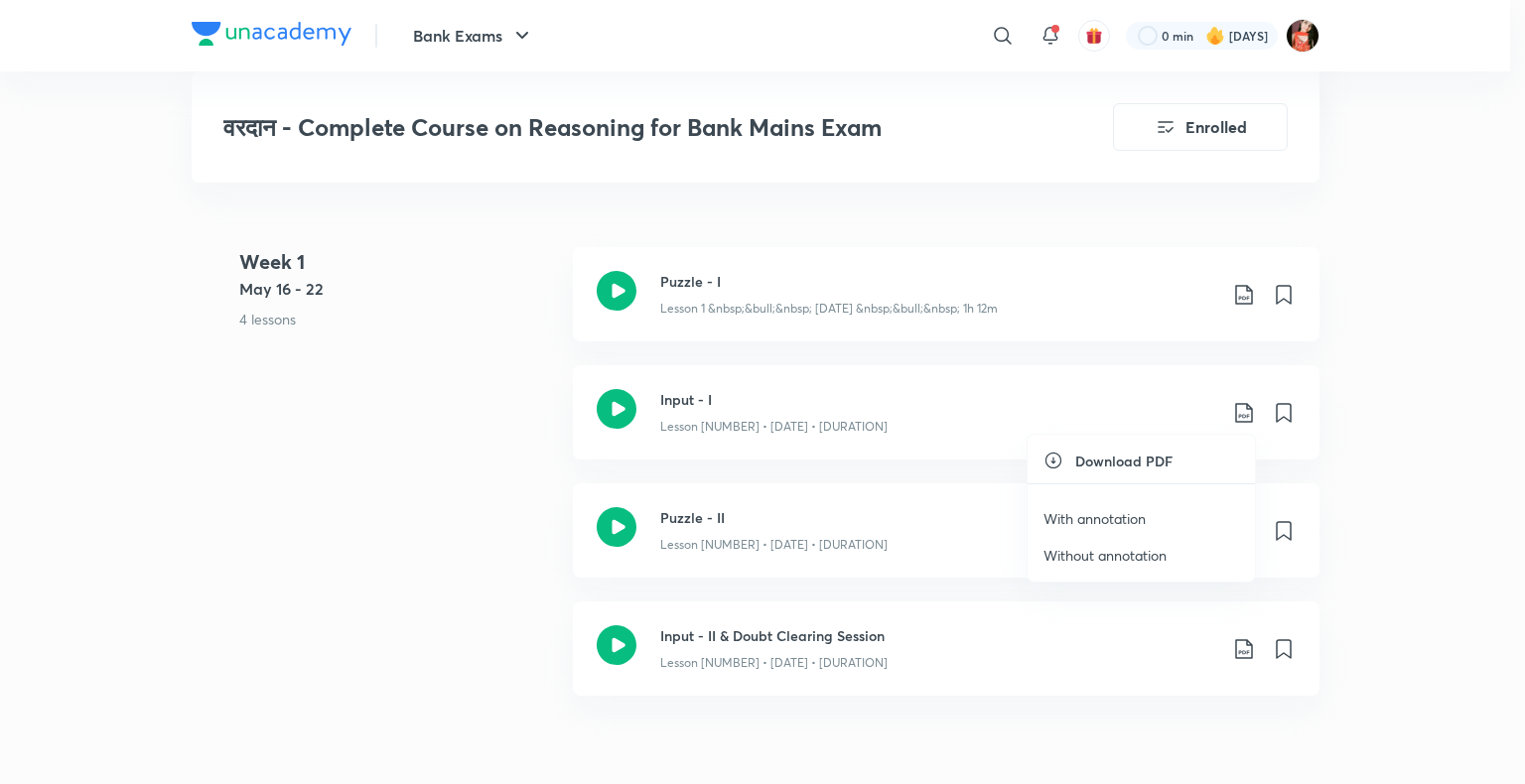 click on "With annotation" at bounding box center (1094, 518) 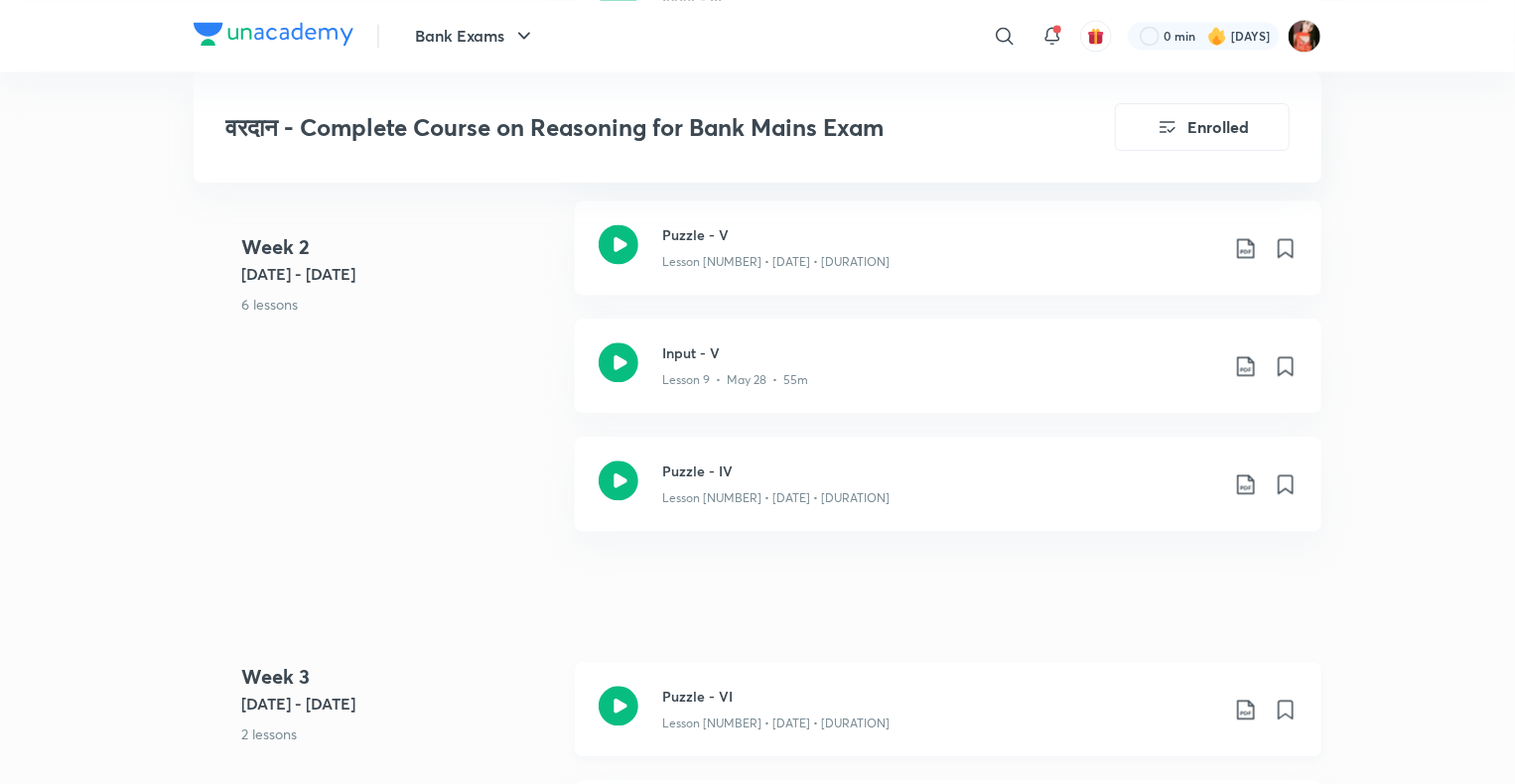 scroll, scrollTop: 2382, scrollLeft: 0, axis: vertical 